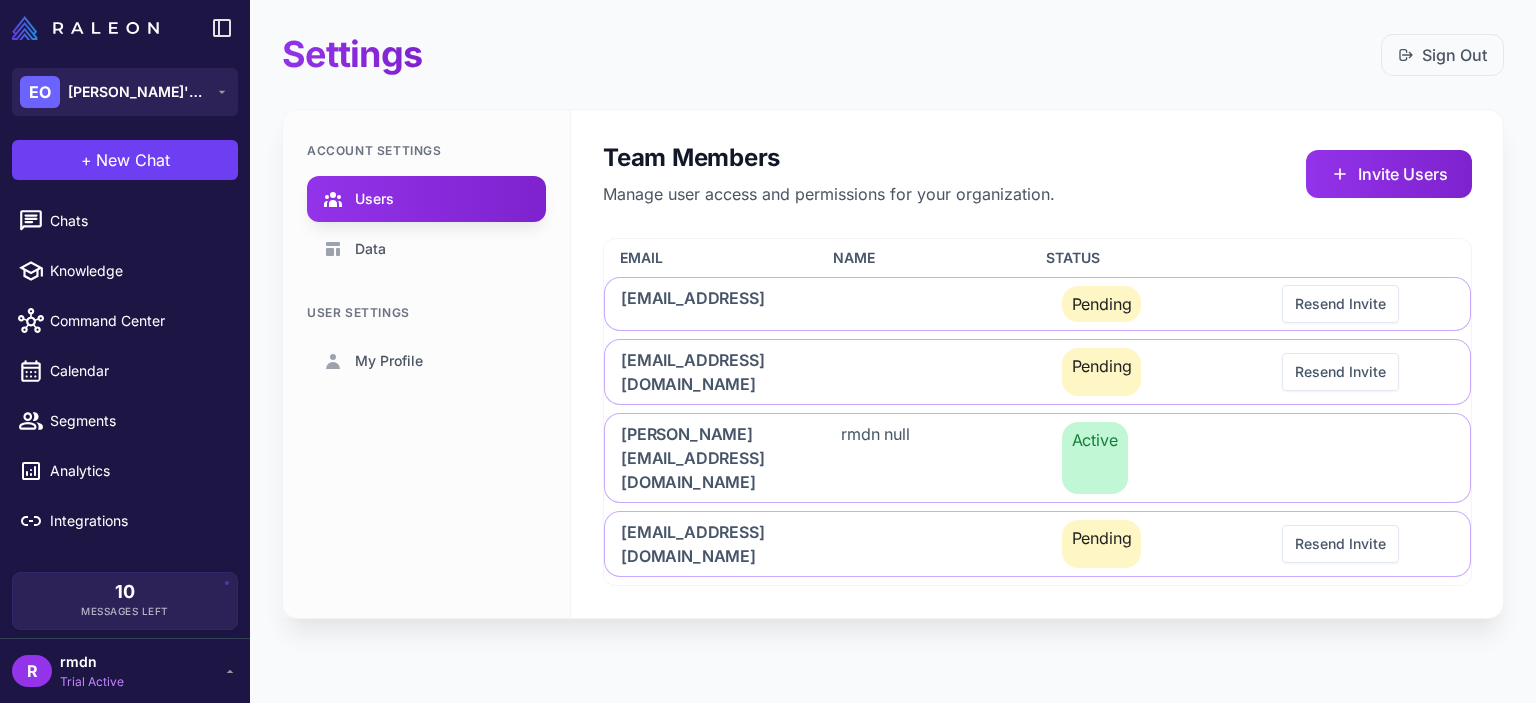 scroll, scrollTop: 0, scrollLeft: 0, axis: both 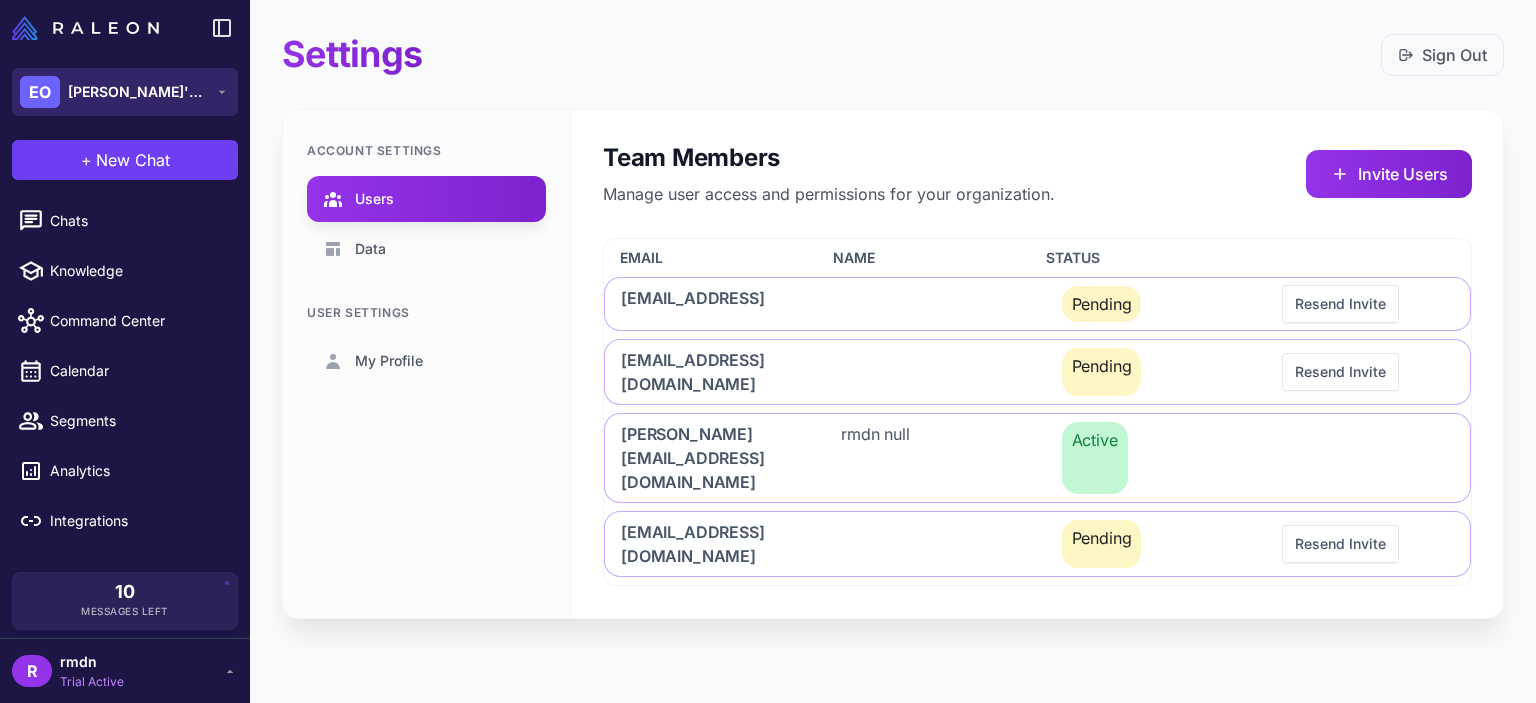 click on "EO [PERSON_NAME]'s Organization" at bounding box center [125, 92] 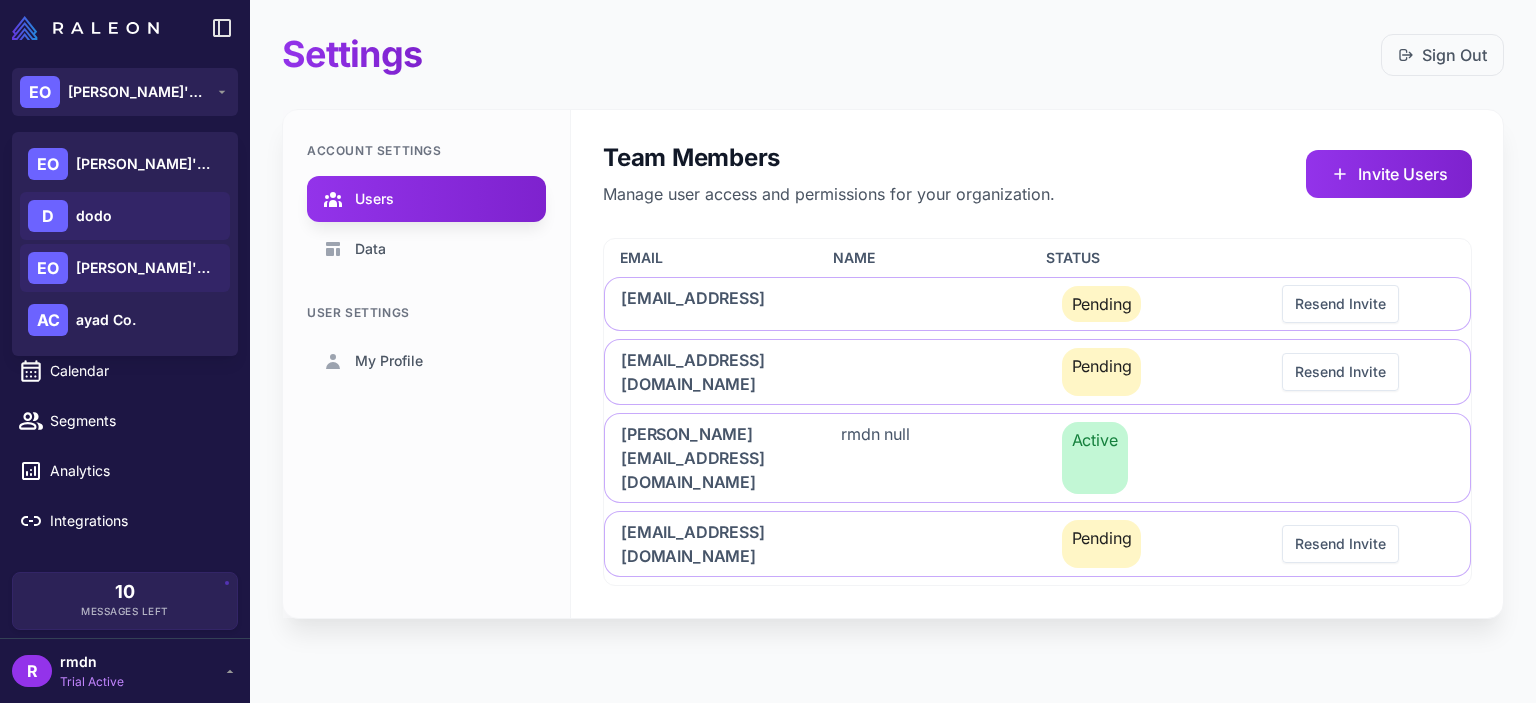 click on "D dodo" 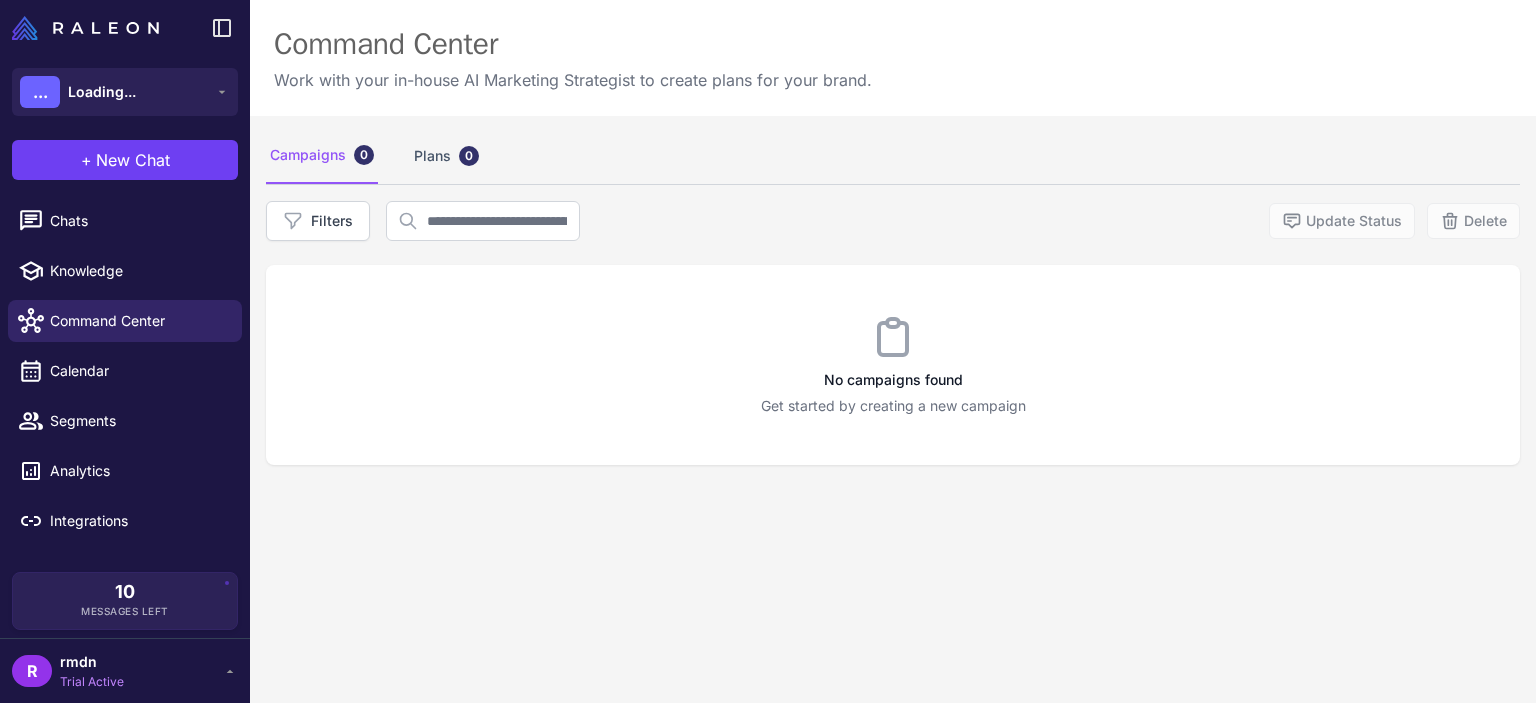 scroll, scrollTop: 0, scrollLeft: 0, axis: both 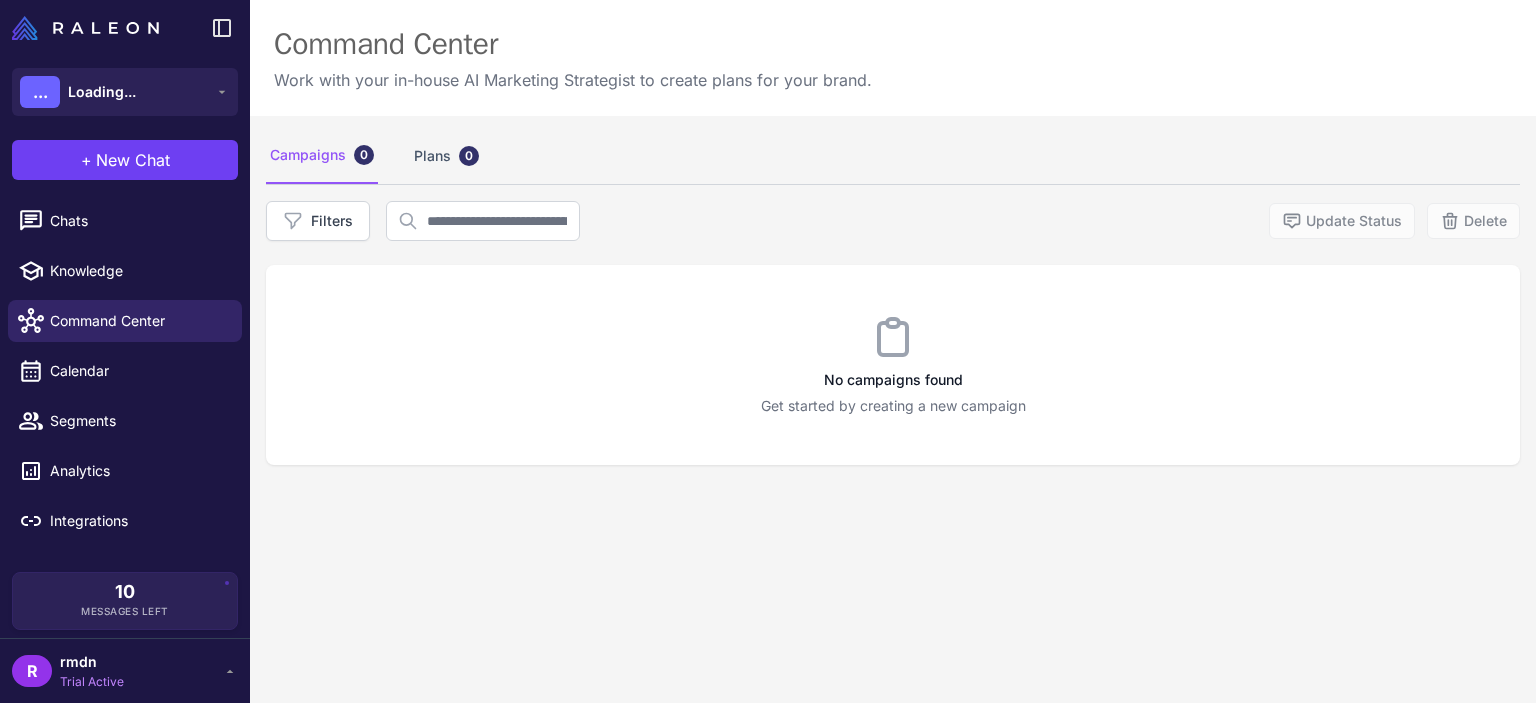 click on "R rmdn Trial Active" at bounding box center (125, 671) 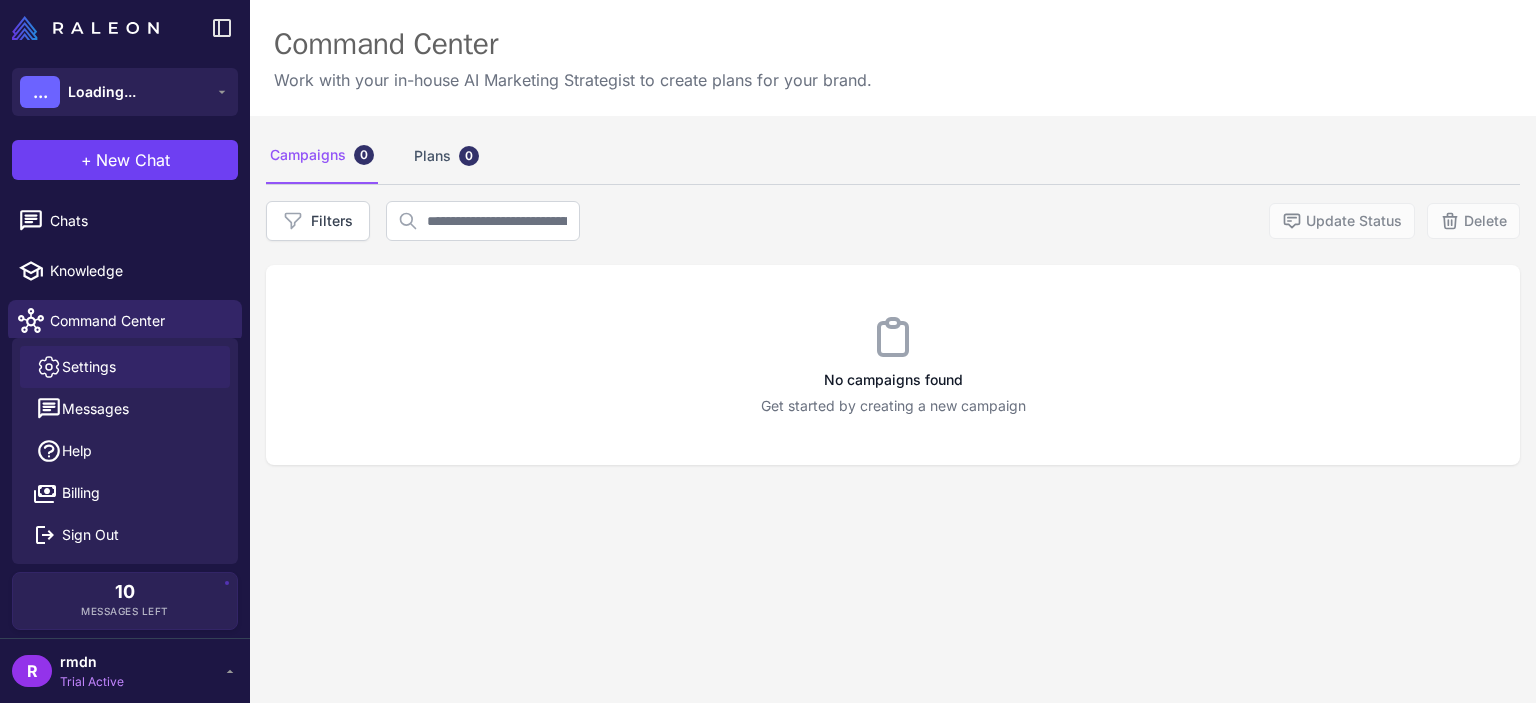 click on "Settings" 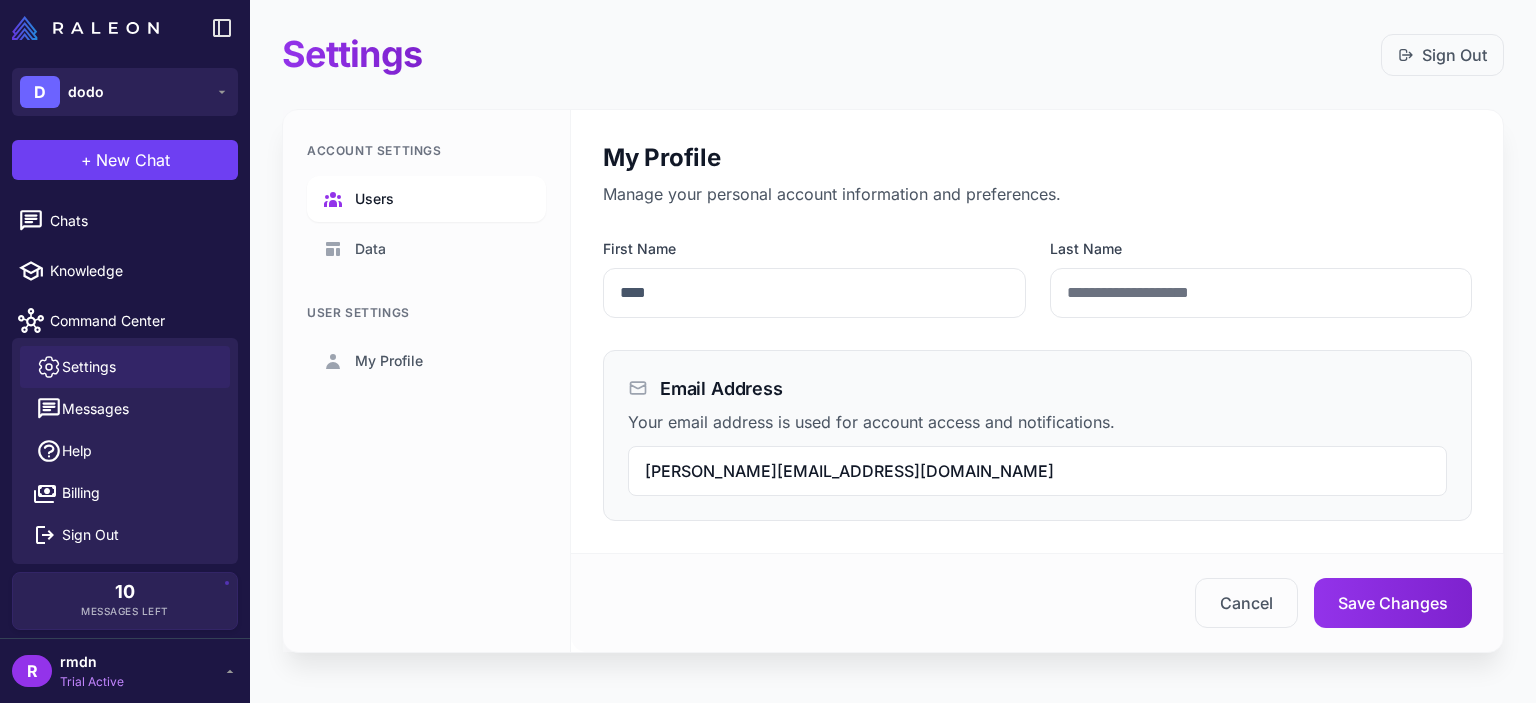 click on "Users" at bounding box center [426, 199] 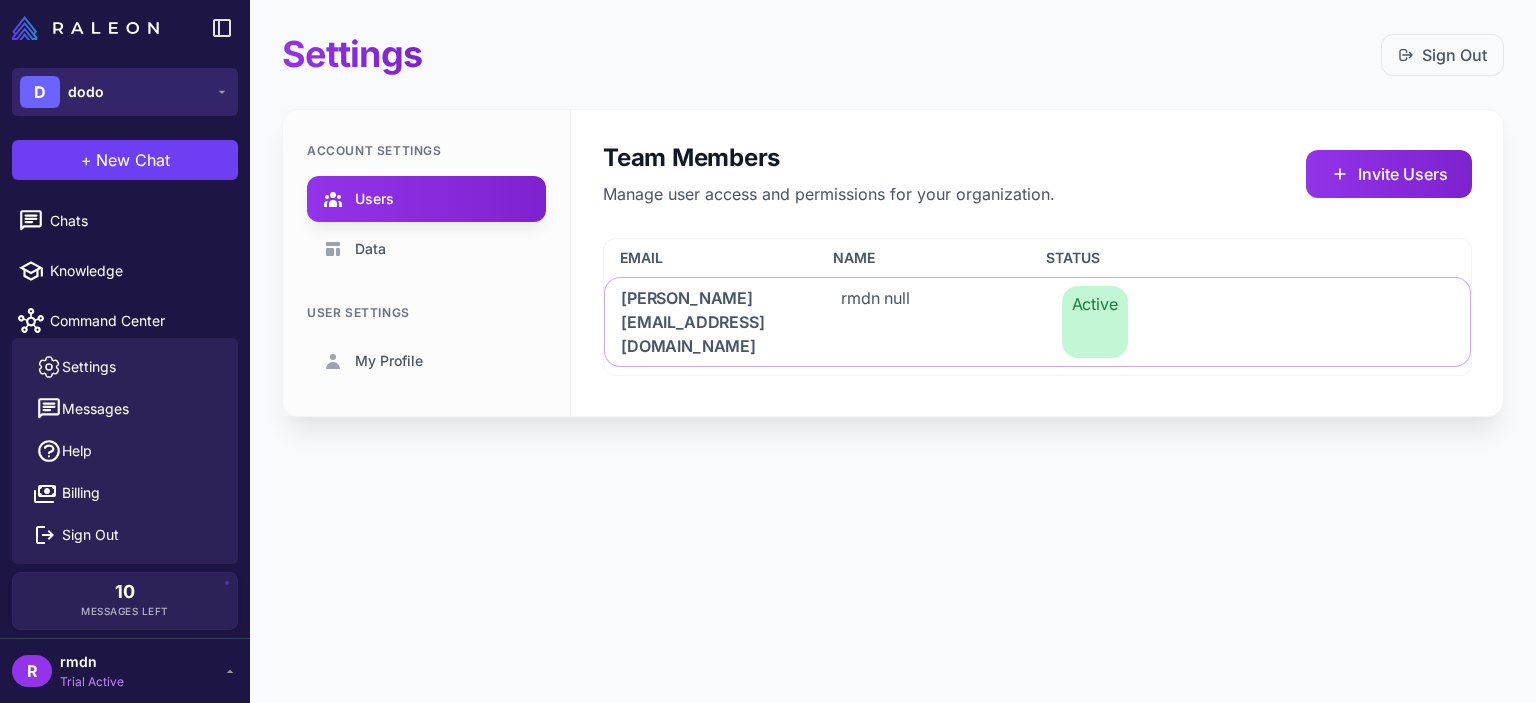 click on "D dodo" at bounding box center [125, 92] 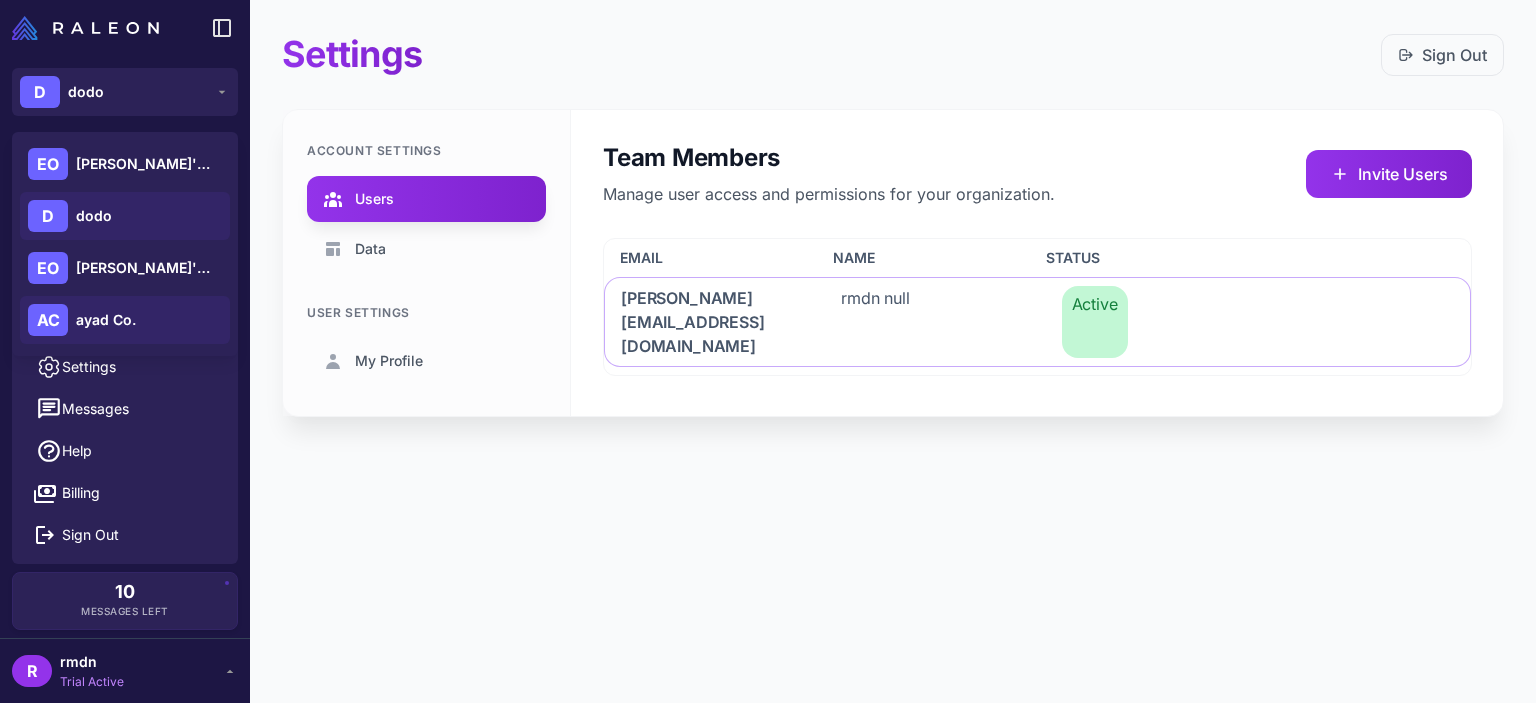 click on "AC ayad Co." 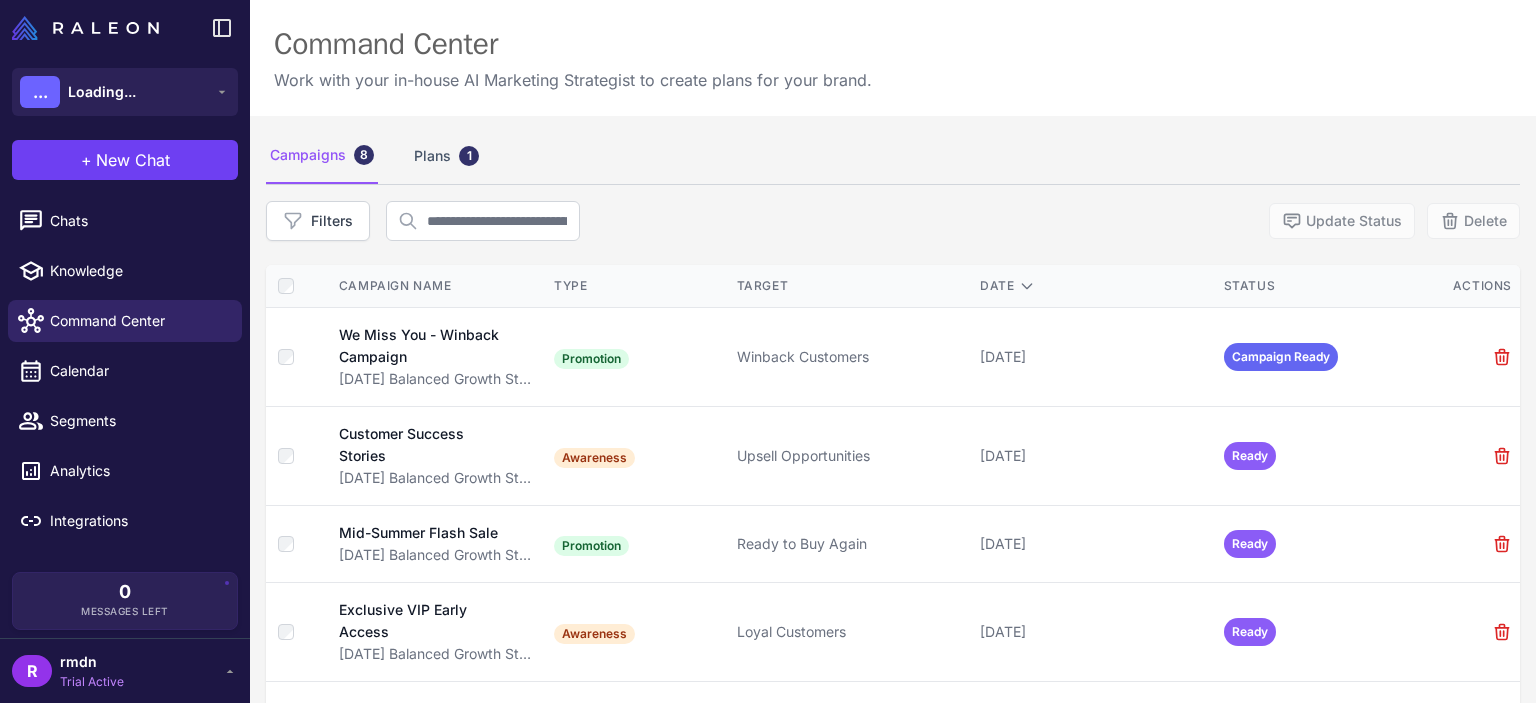 scroll, scrollTop: 0, scrollLeft: 0, axis: both 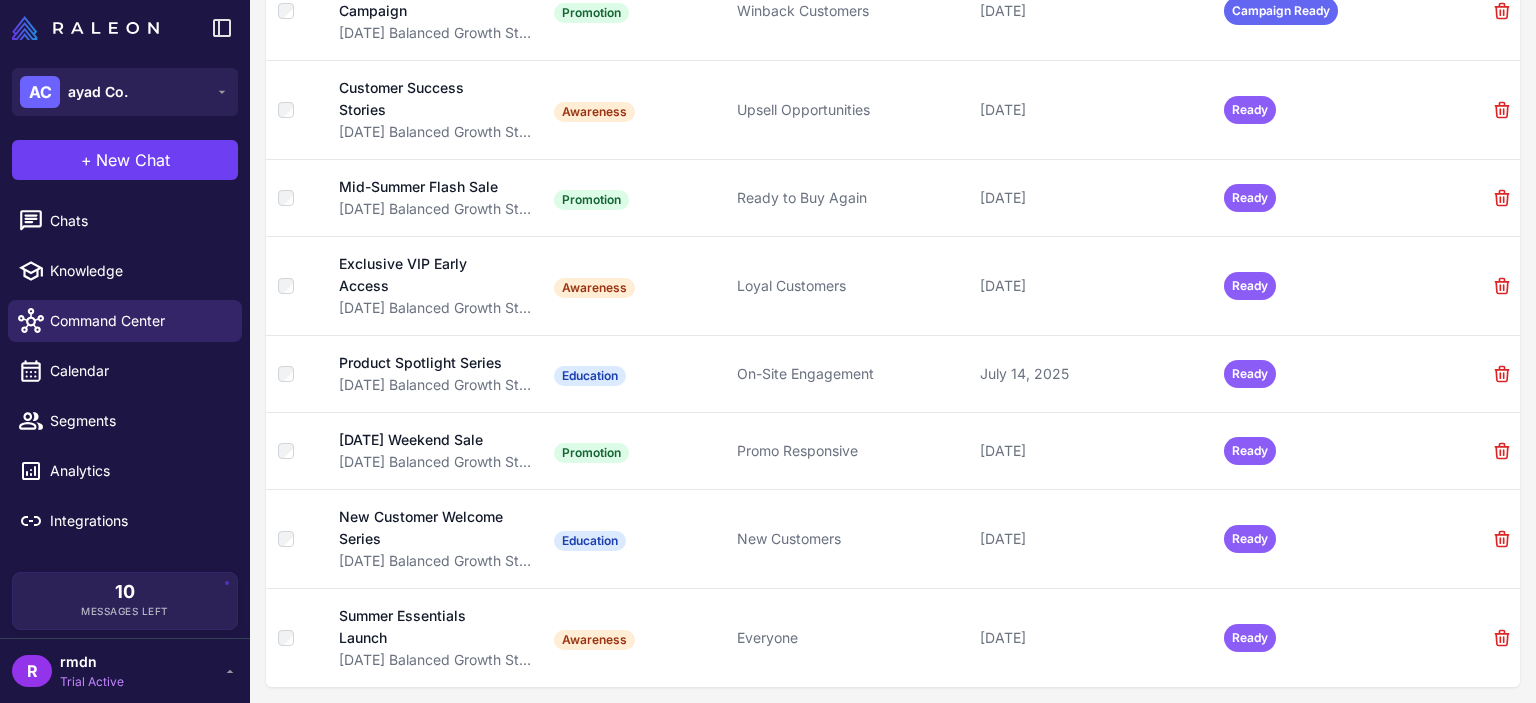 click on "R rmdn Trial Active" at bounding box center [125, 671] 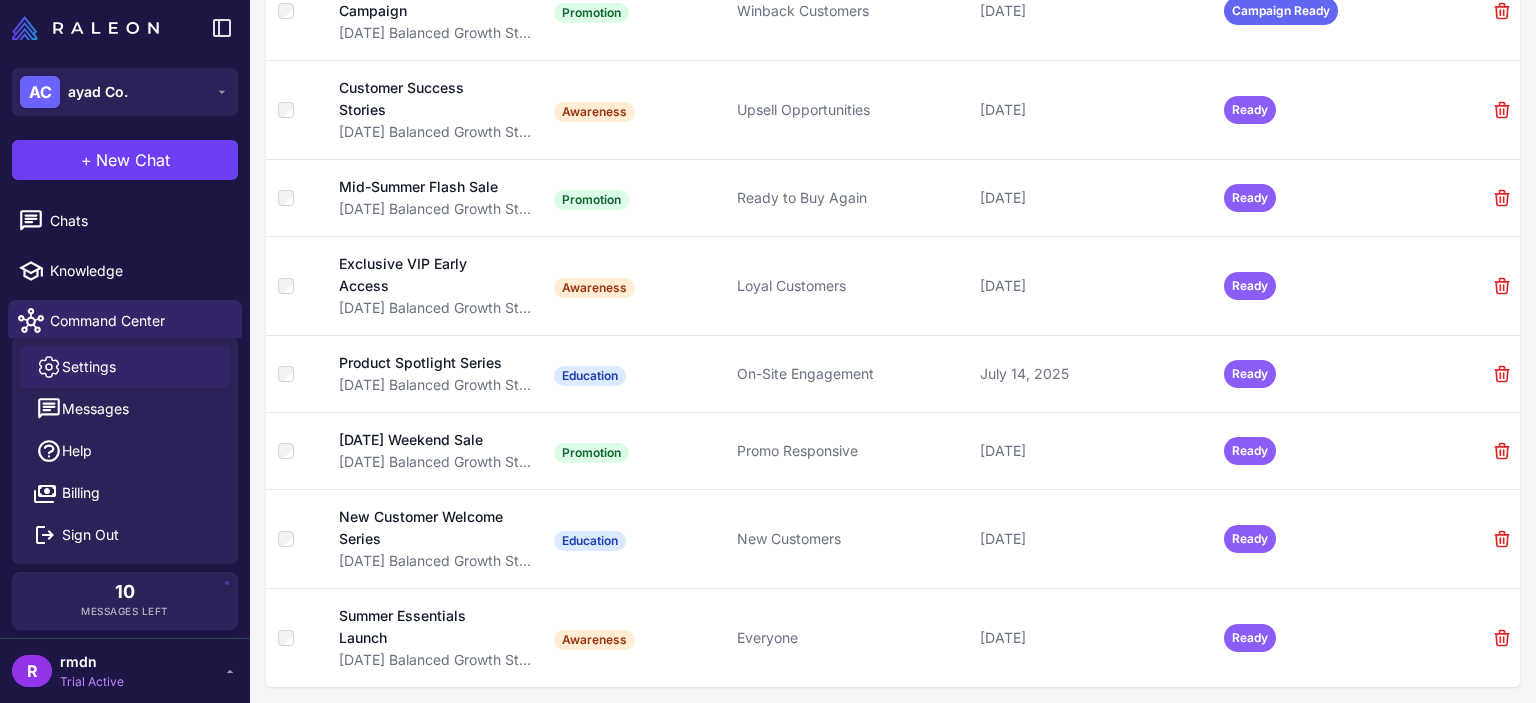 click on "Settings" at bounding box center [89, 367] 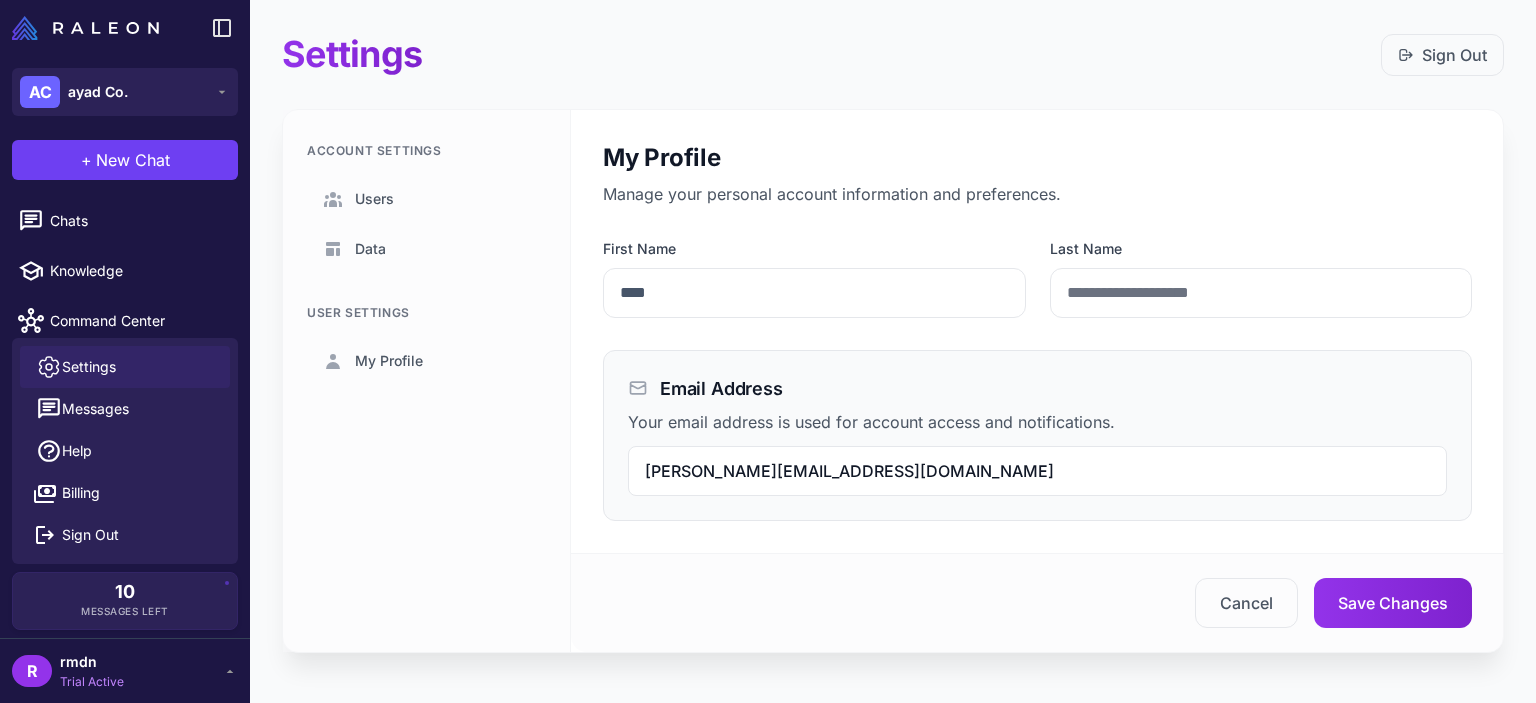 scroll, scrollTop: 0, scrollLeft: 0, axis: both 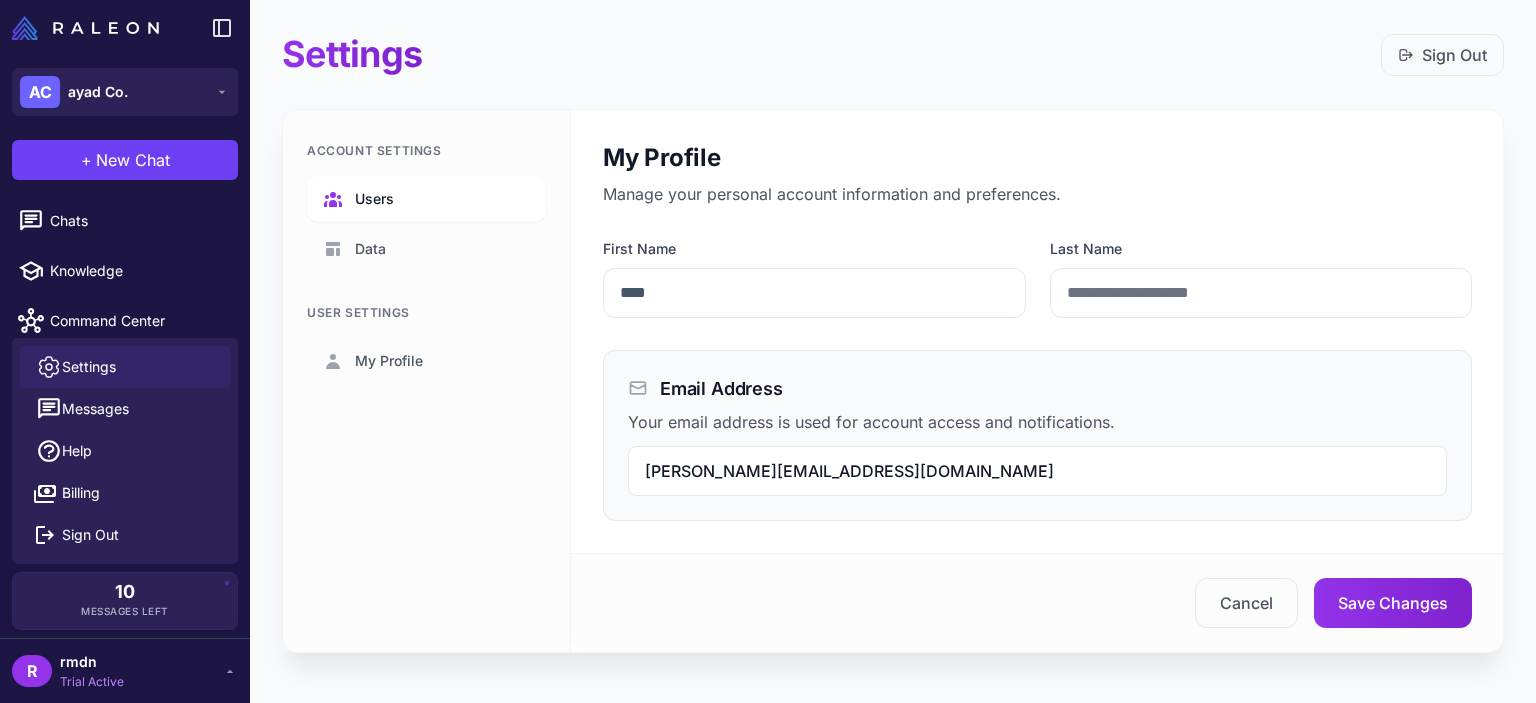 click on "Users" at bounding box center [426, 199] 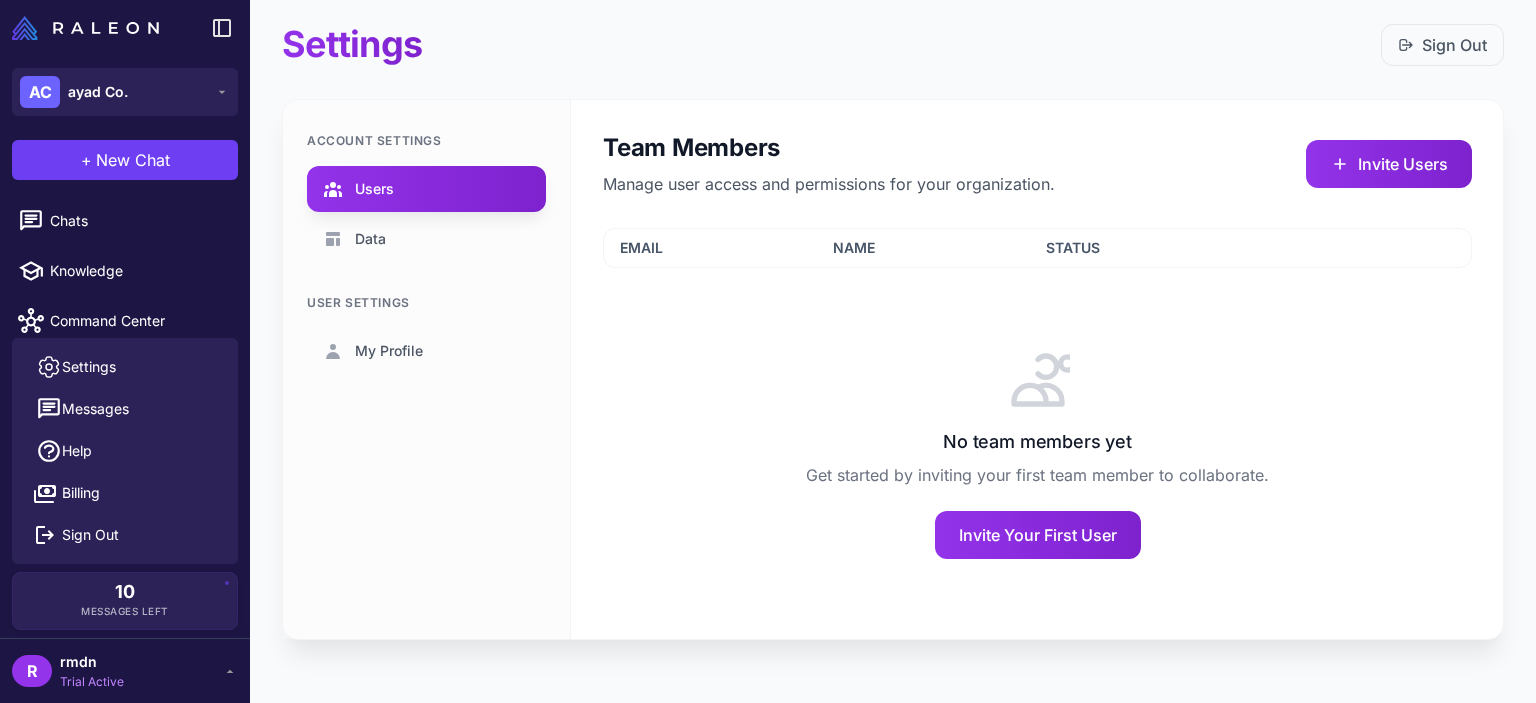 scroll, scrollTop: 0, scrollLeft: 0, axis: both 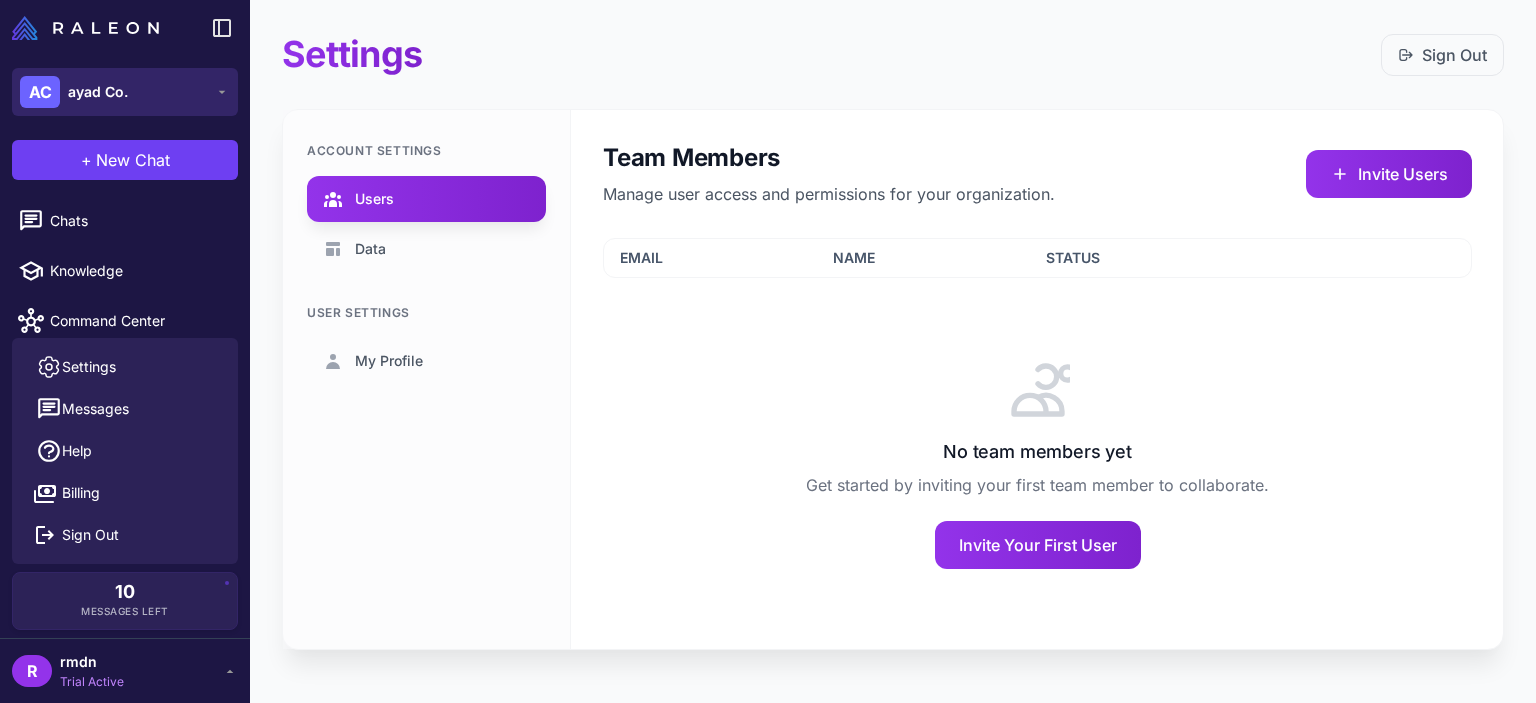 click on "AC ayad Co." at bounding box center [125, 92] 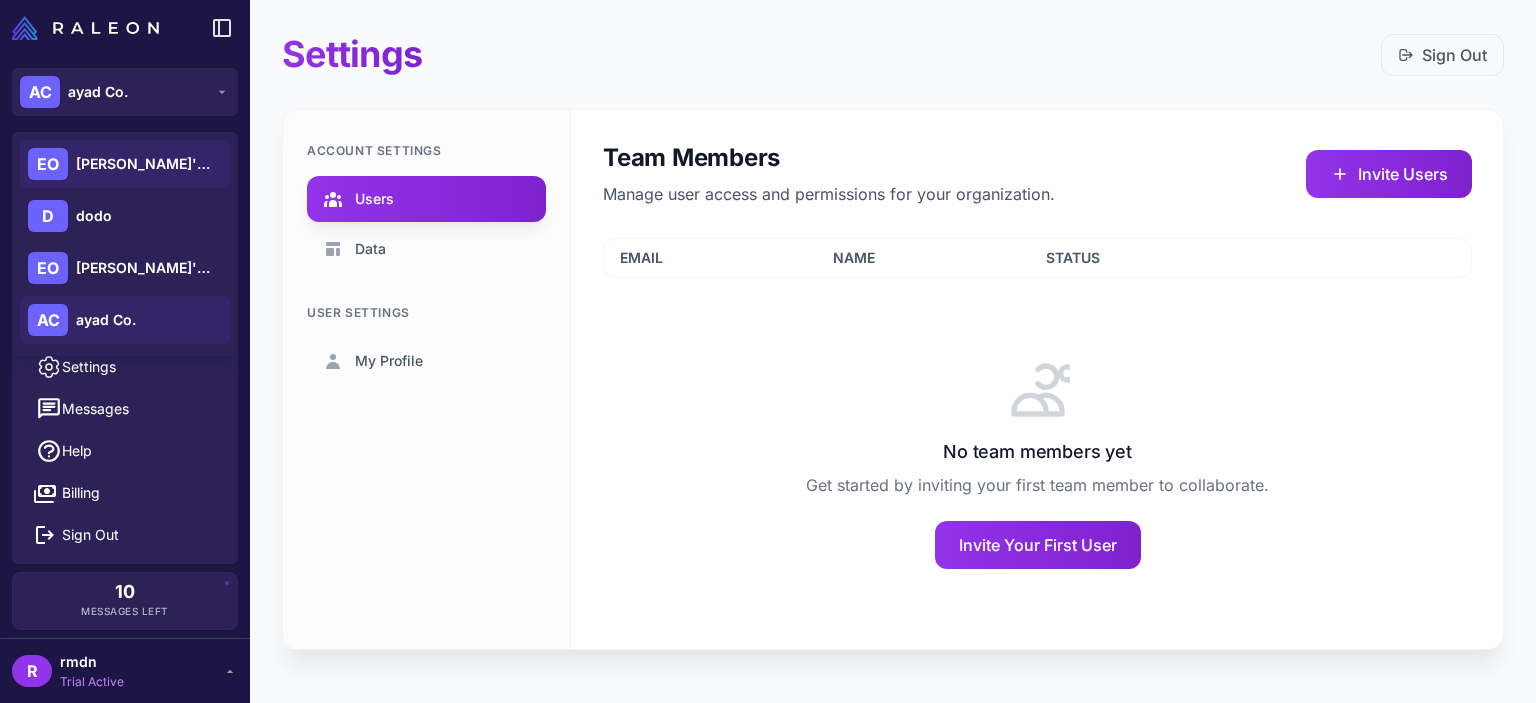 click on "[PERSON_NAME]'s Organization" at bounding box center (146, 164) 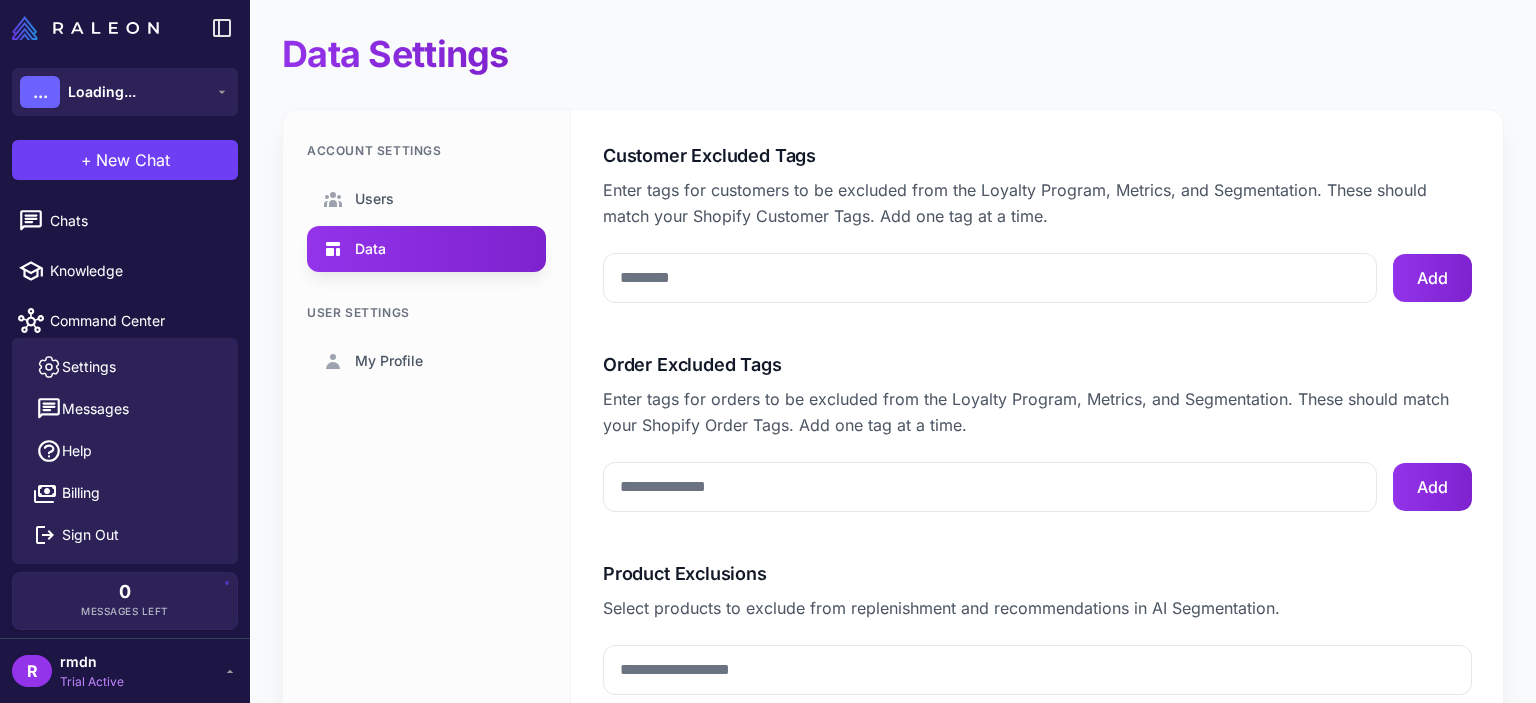 scroll, scrollTop: 0, scrollLeft: 0, axis: both 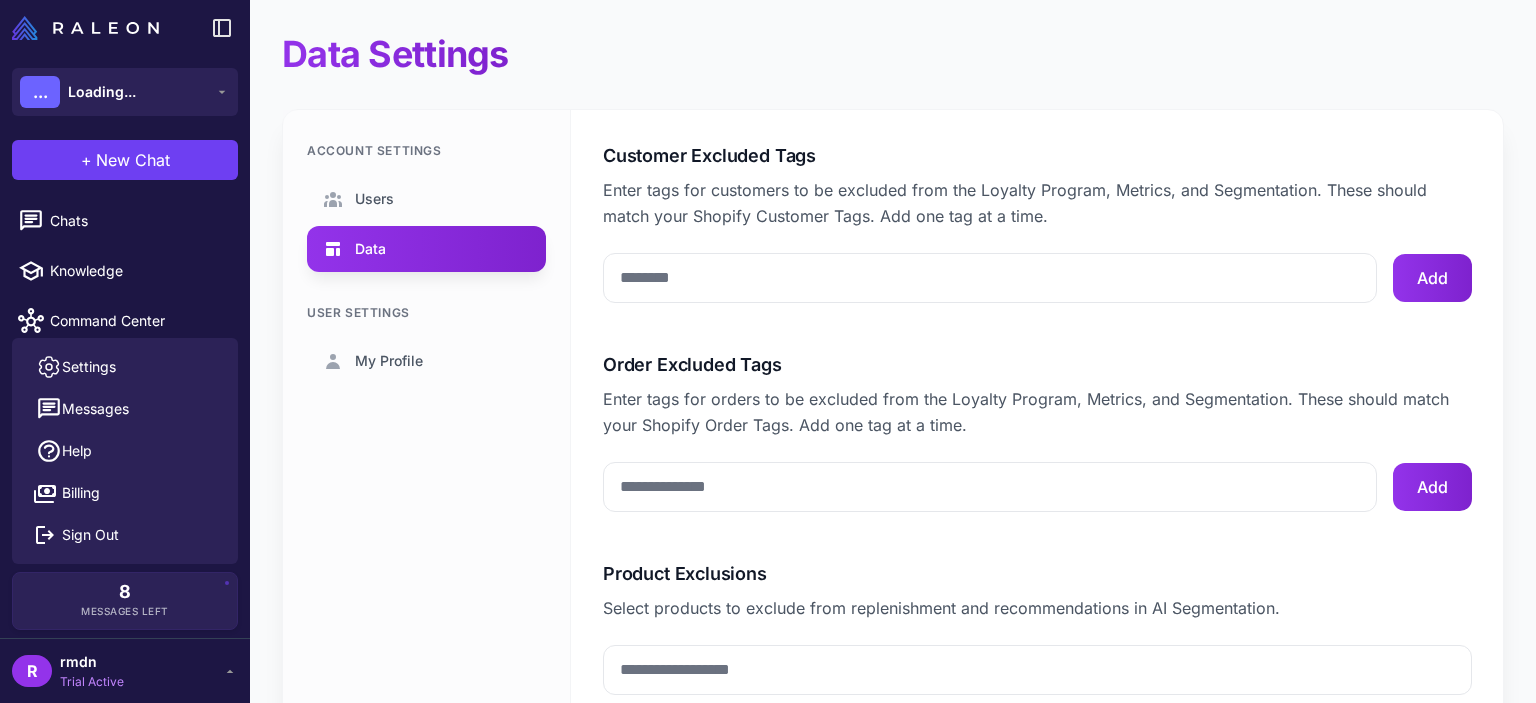 click on "Users" at bounding box center (426, 199) 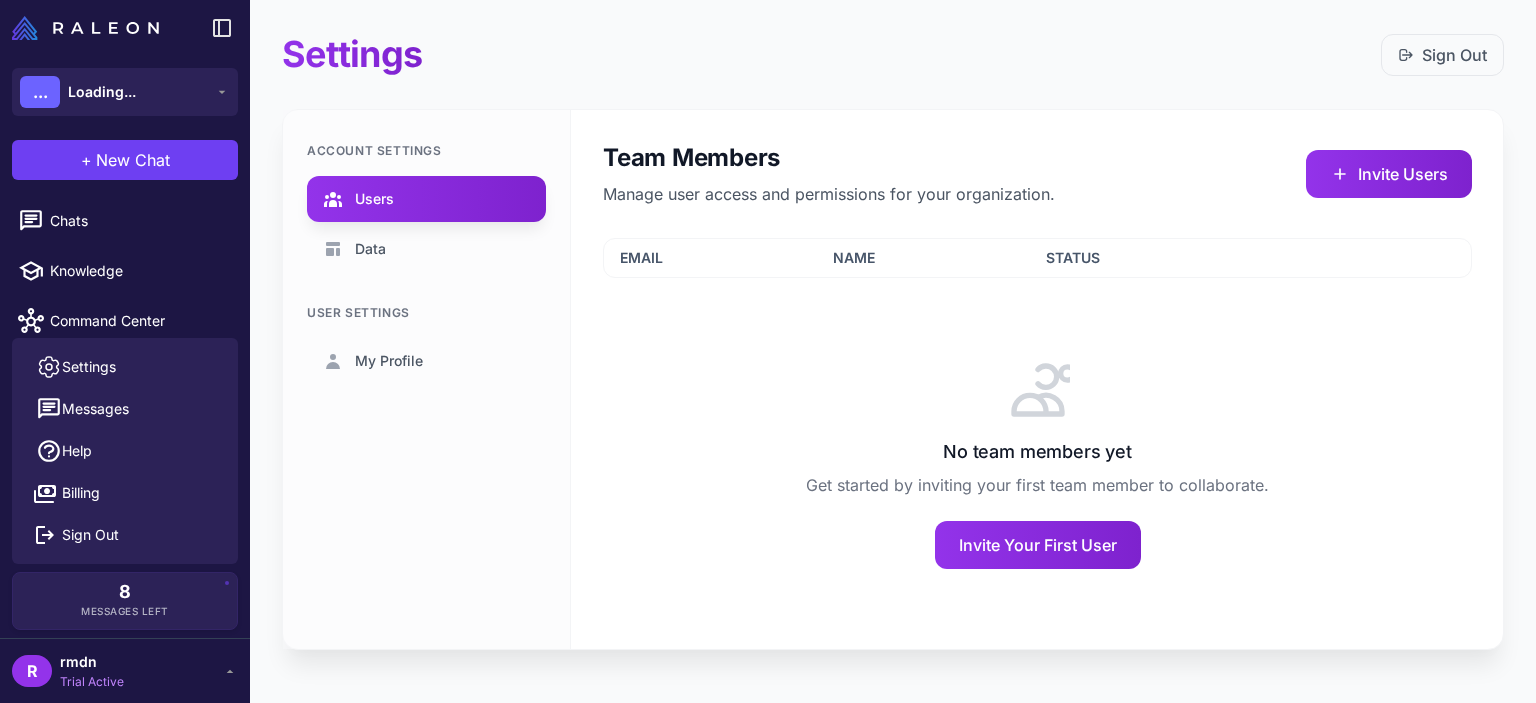 scroll, scrollTop: 0, scrollLeft: 0, axis: both 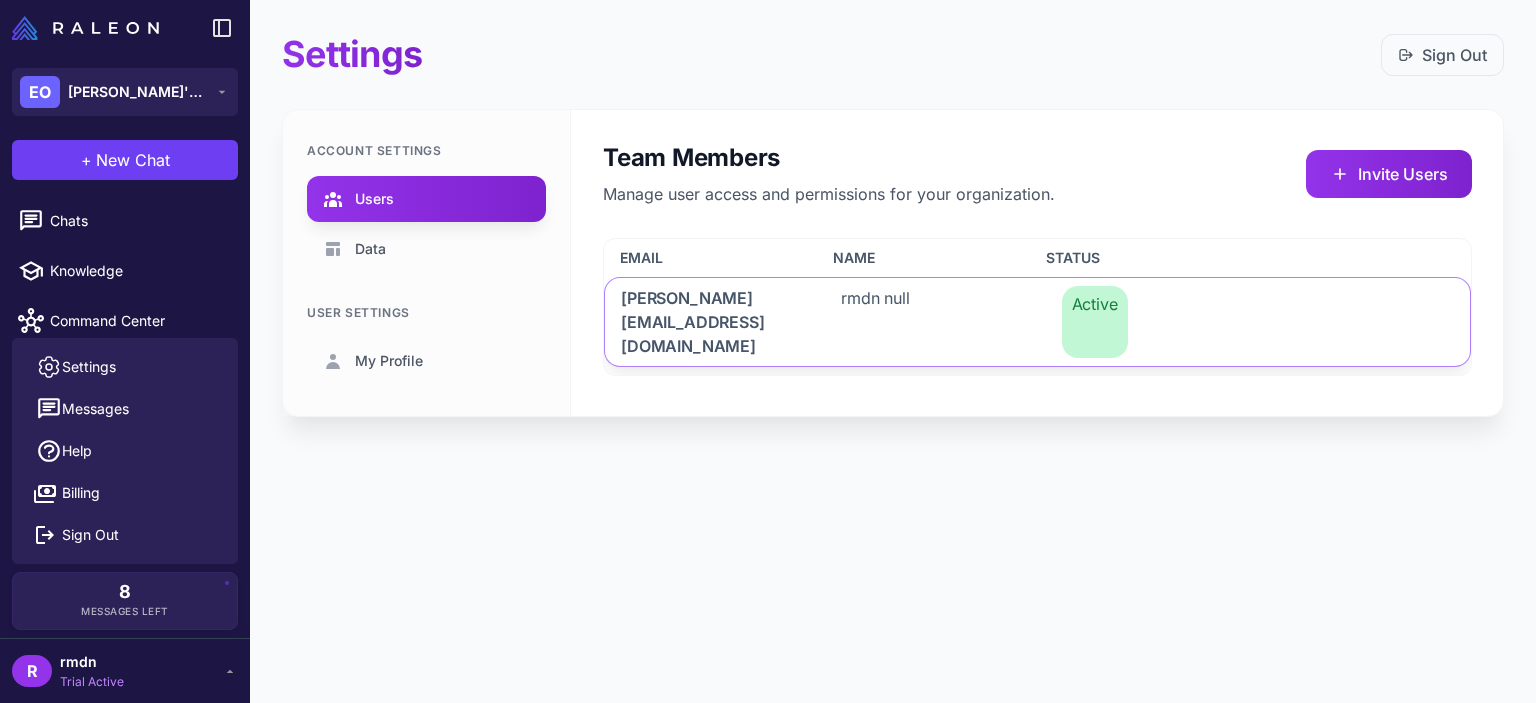 click on "rmdn null" 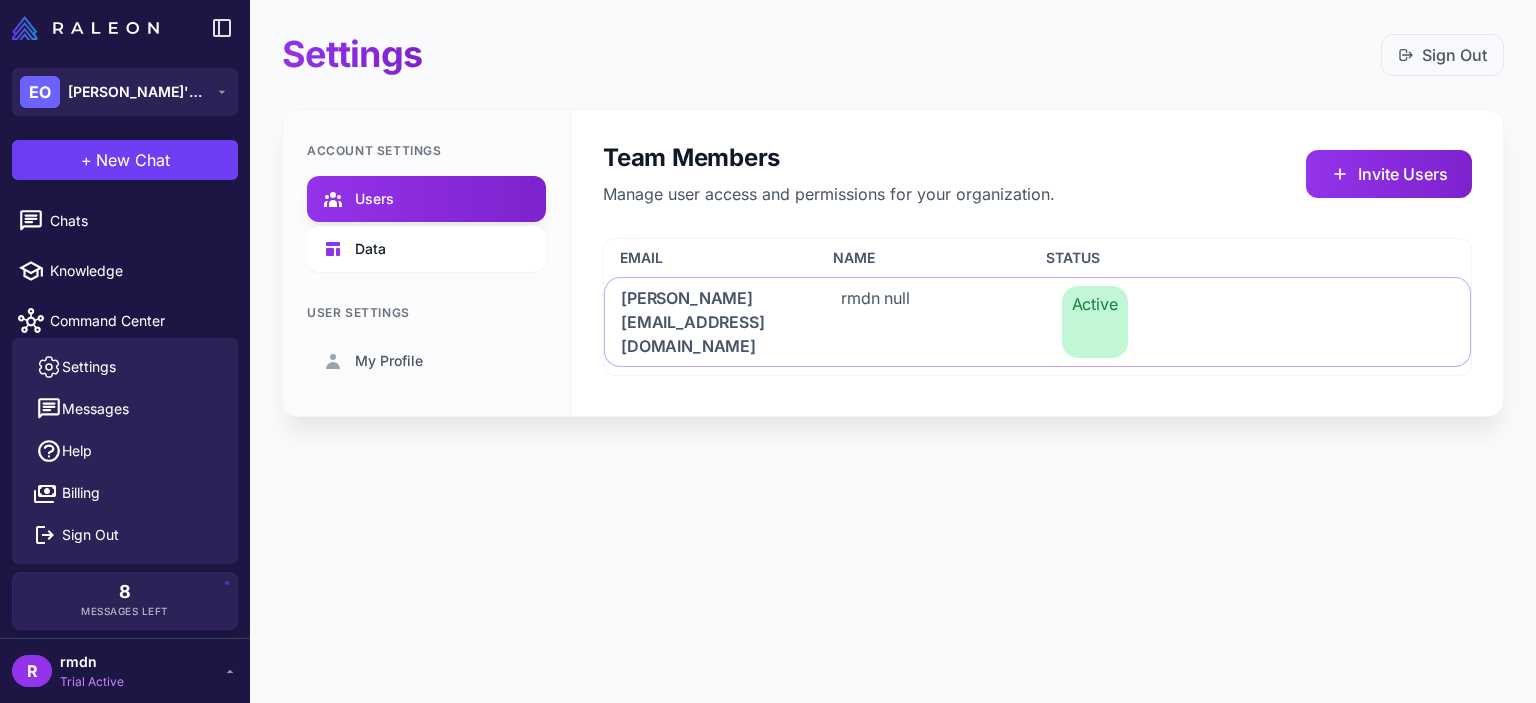 click on "Data" at bounding box center [426, 249] 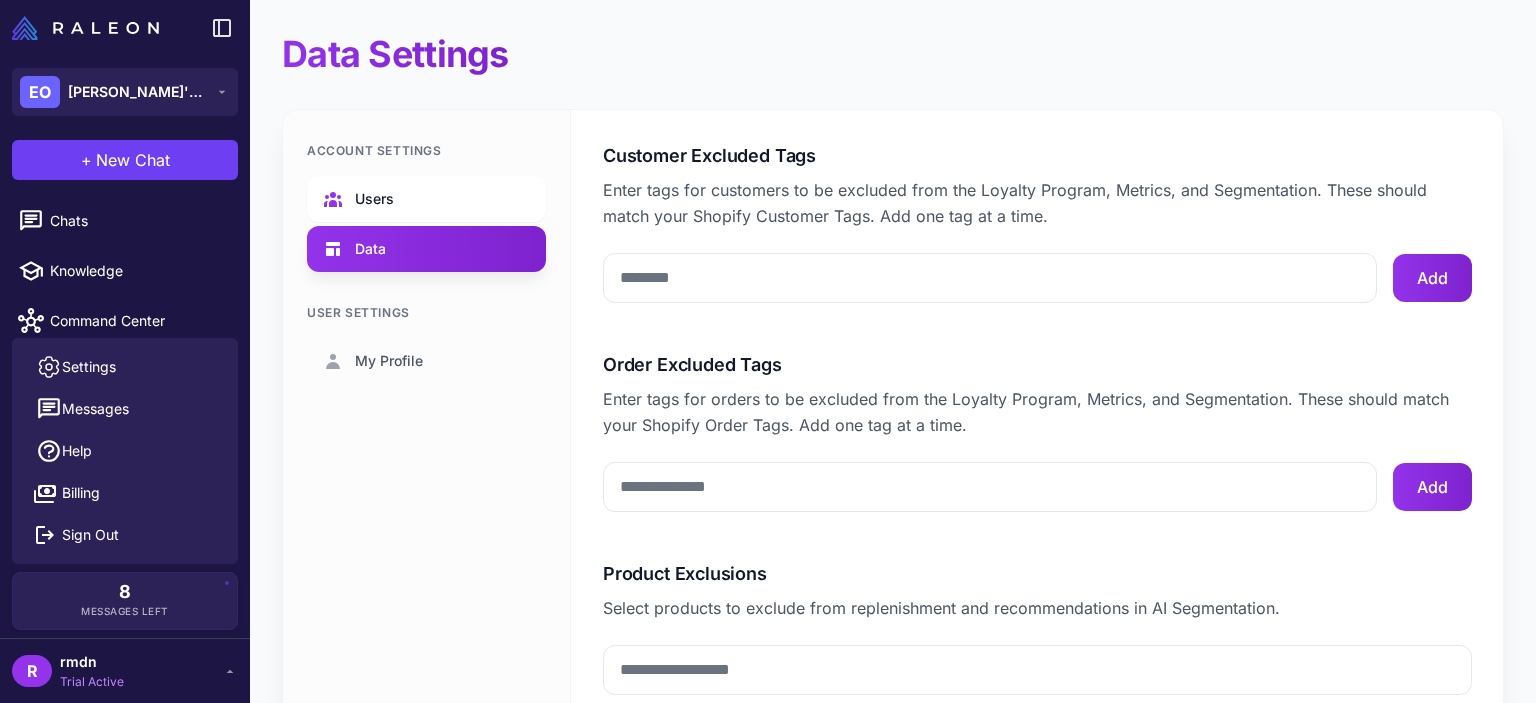 click on "Users" at bounding box center [426, 199] 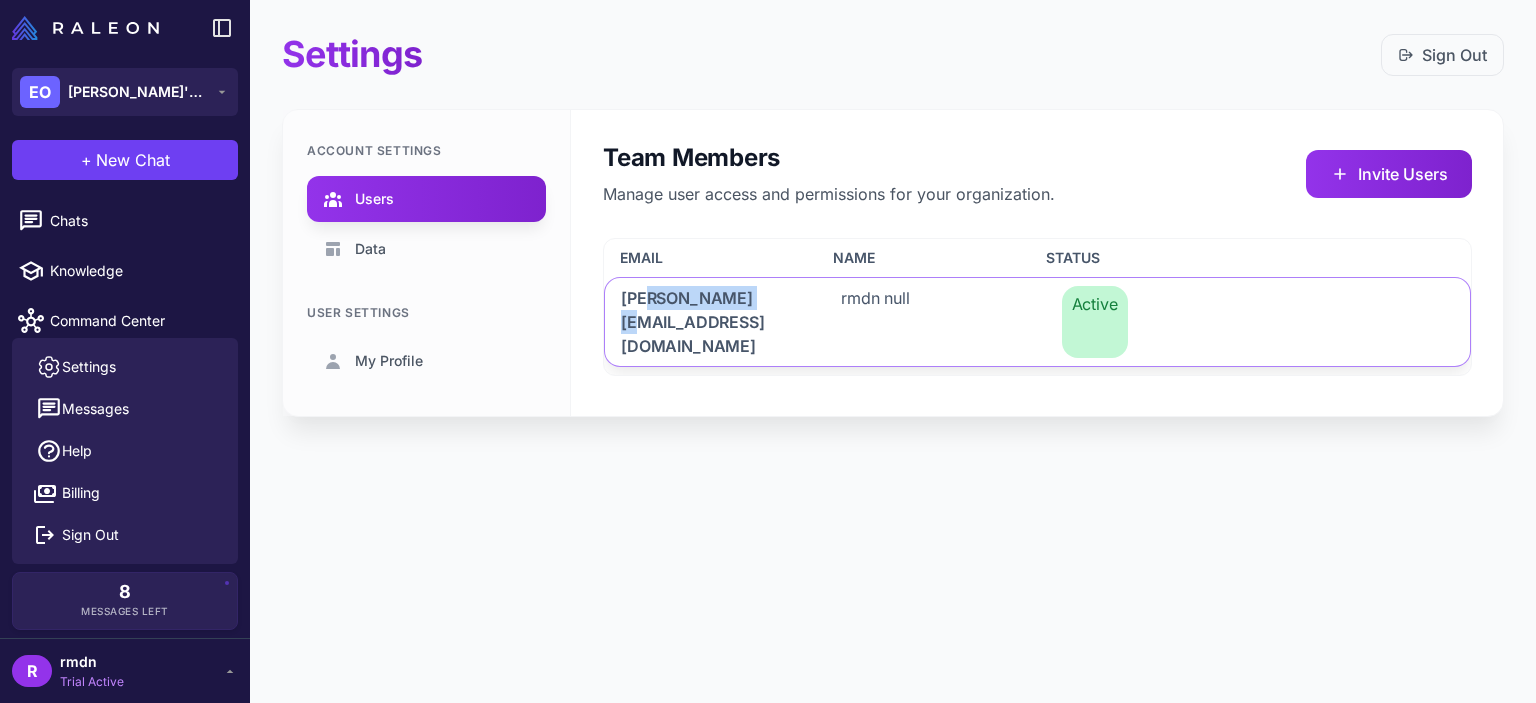 drag, startPoint x: 641, startPoint y: 294, endPoint x: 753, endPoint y: 298, distance: 112.0714 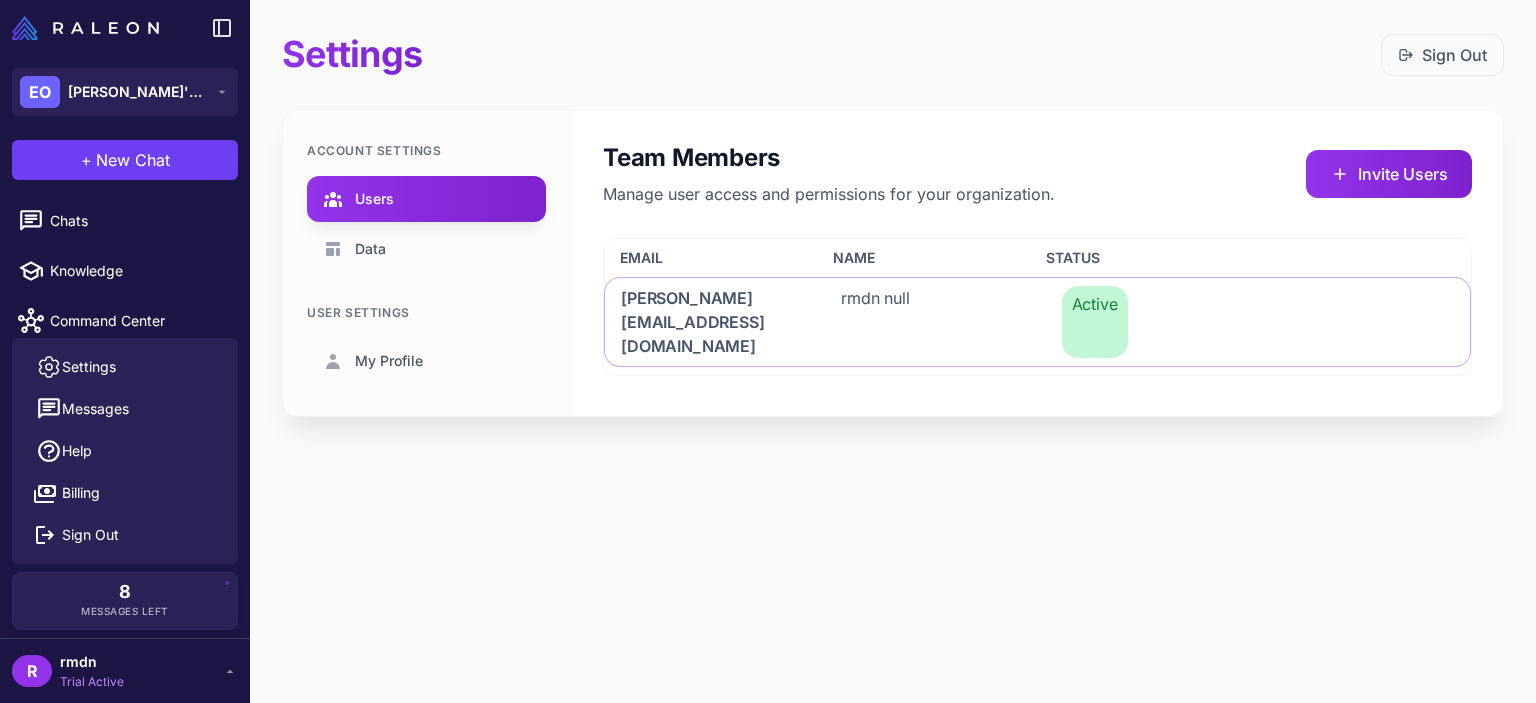 drag, startPoint x: 753, startPoint y: 298, endPoint x: 478, endPoint y: 170, distance: 303.32986 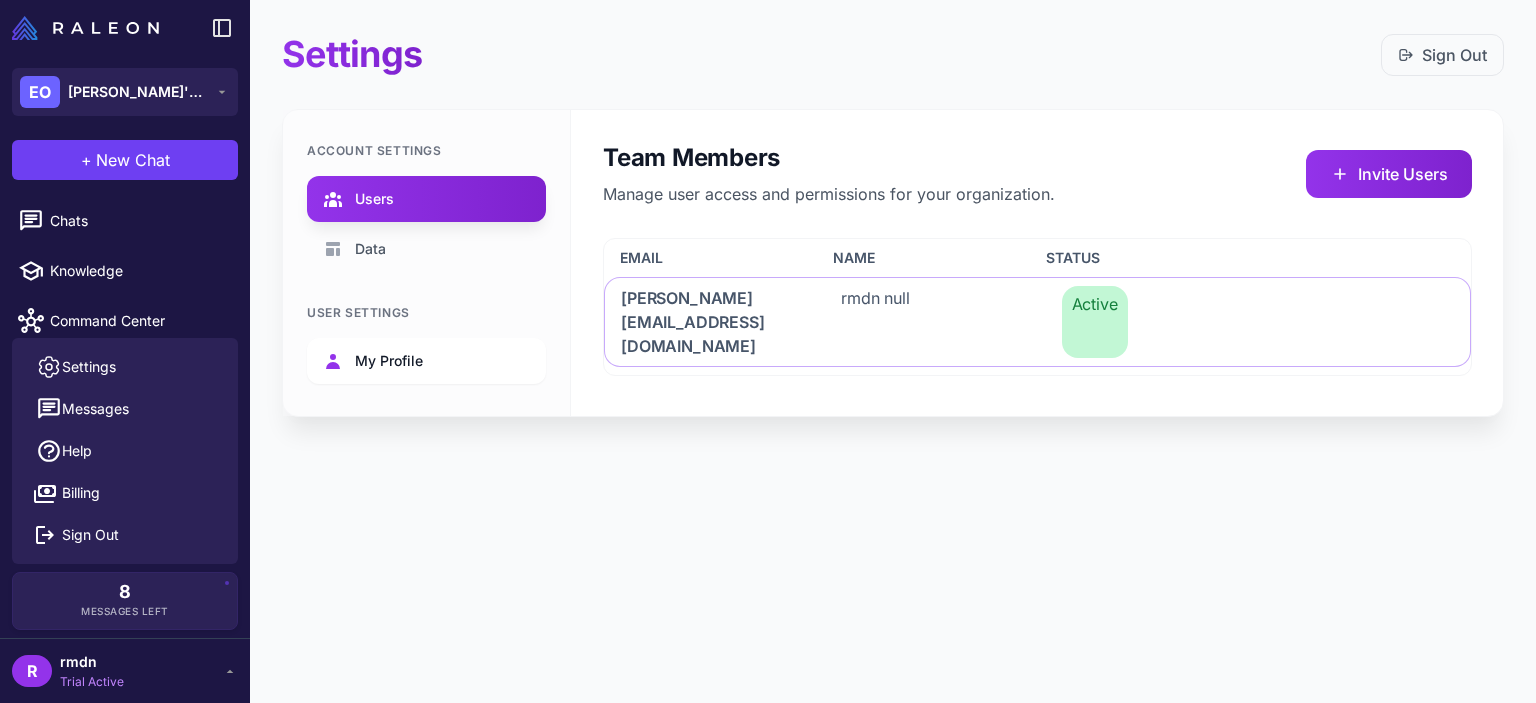 click on "My Profile" at bounding box center (389, 361) 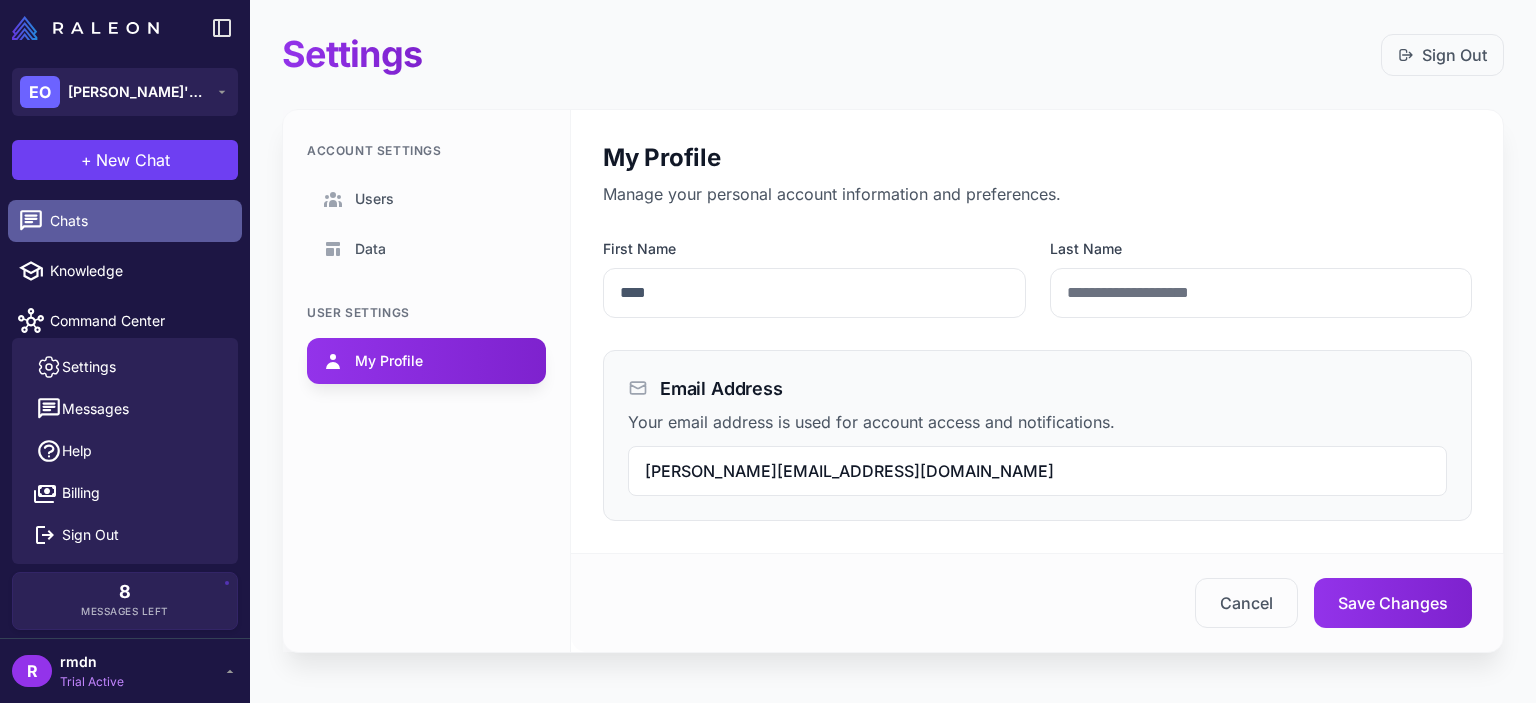 click on "Chats" at bounding box center (138, 221) 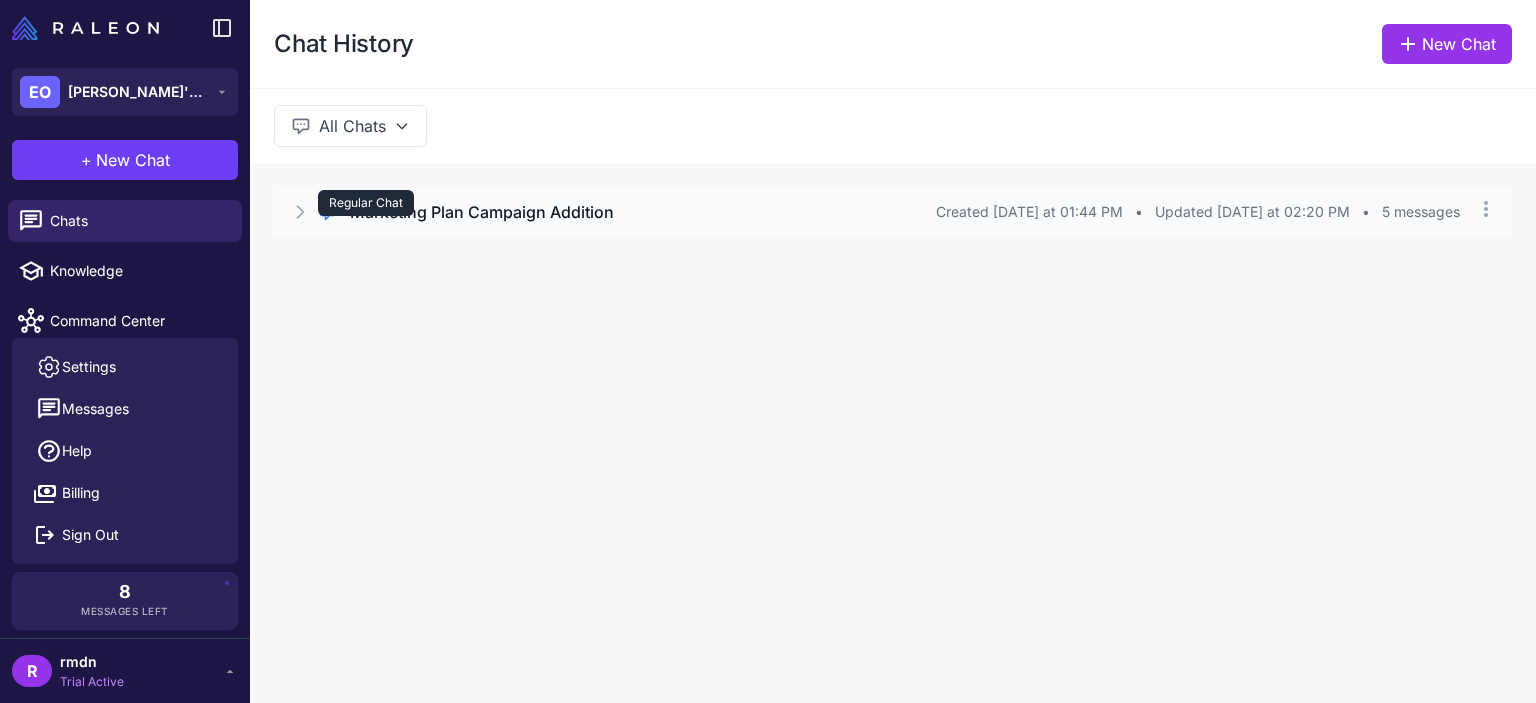 click on "Regular Chat" at bounding box center (366, 203) 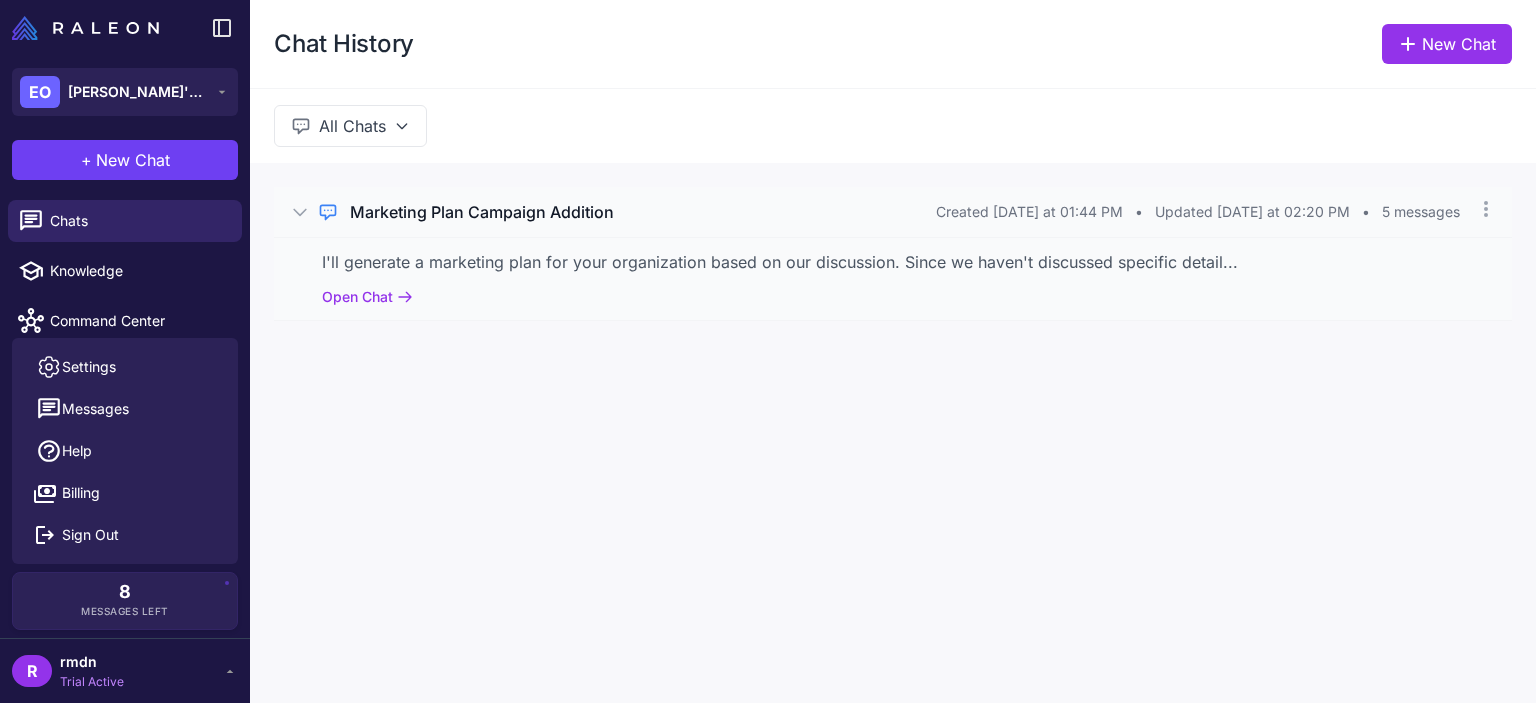 click on "Marketing Plan Campaign Addition" at bounding box center [482, 212] 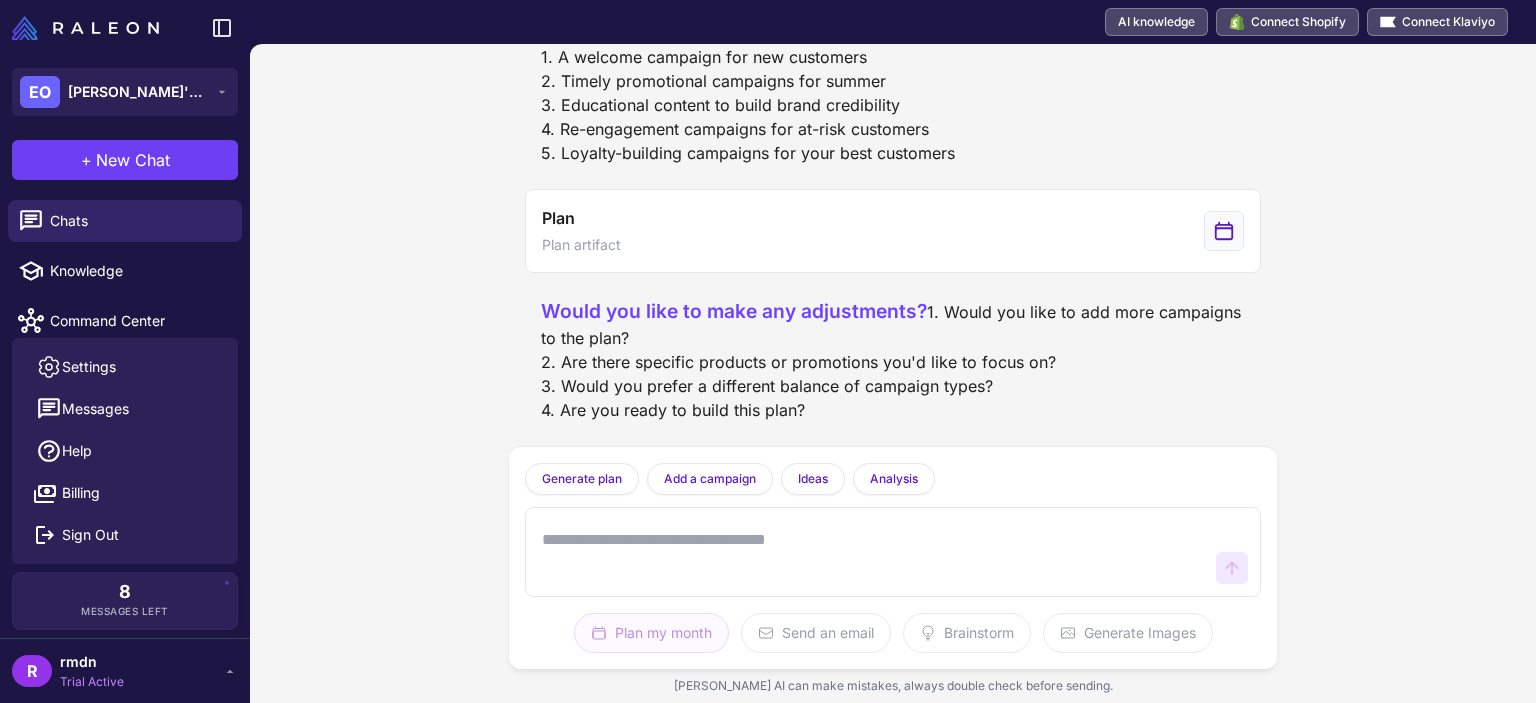 scroll, scrollTop: 910, scrollLeft: 0, axis: vertical 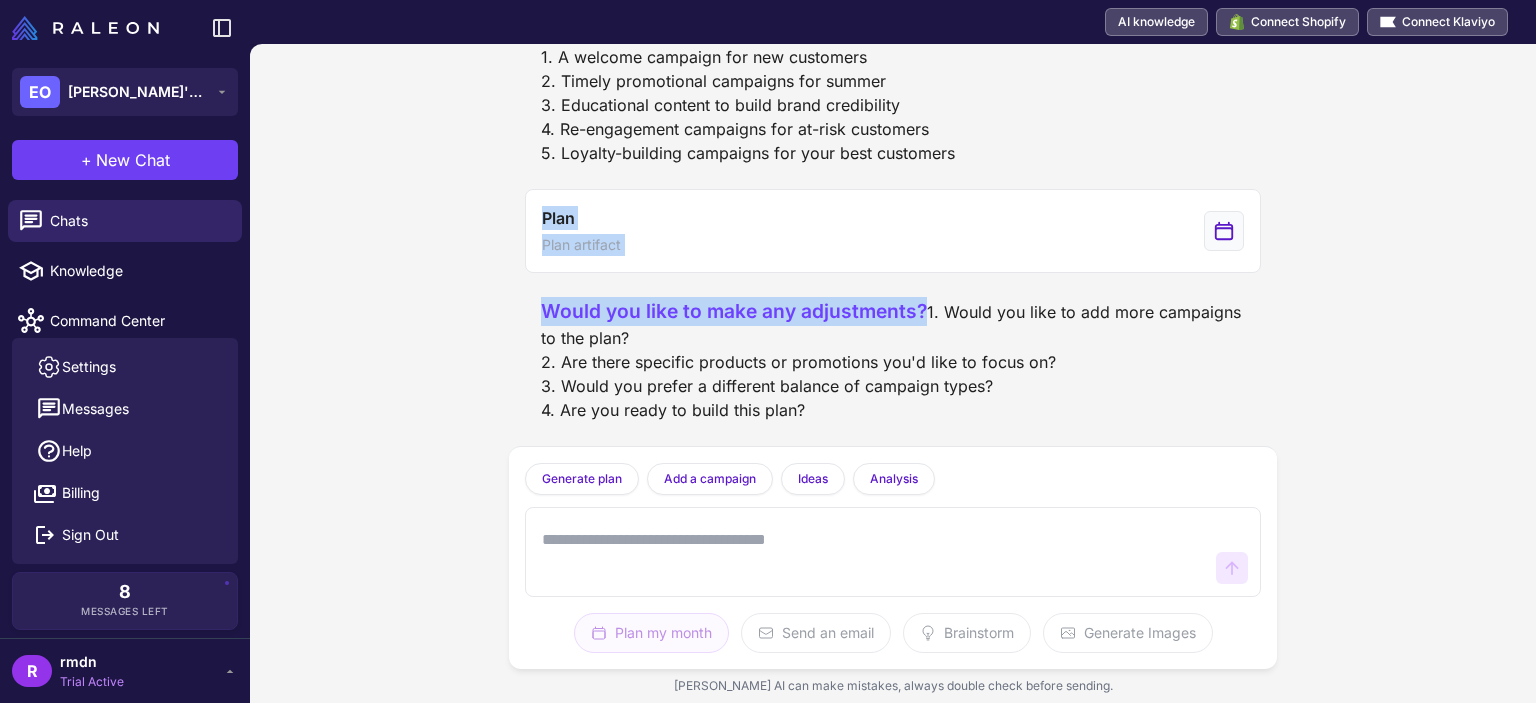 drag, startPoint x: 540, startPoint y: 85, endPoint x: 1009, endPoint y: 294, distance: 513.4608 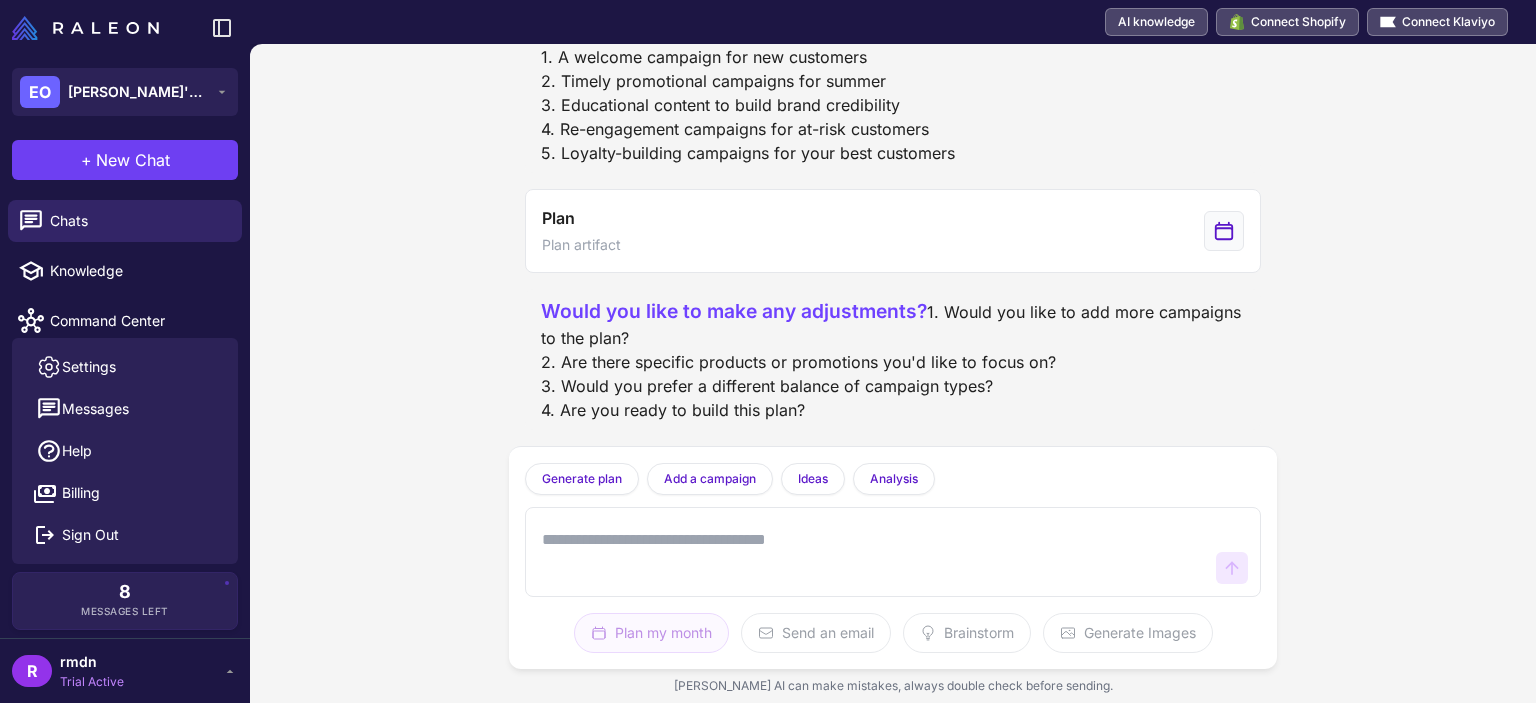 click on "Would you like to make any adjustments?
1. Would you like to add more campaigns to the plan?
2. Are there specific products or promotions you'd like to focus on?
3. Would you prefer a different balance of campaign types?
4. Are you ready to build this plan?" at bounding box center (893, 359) 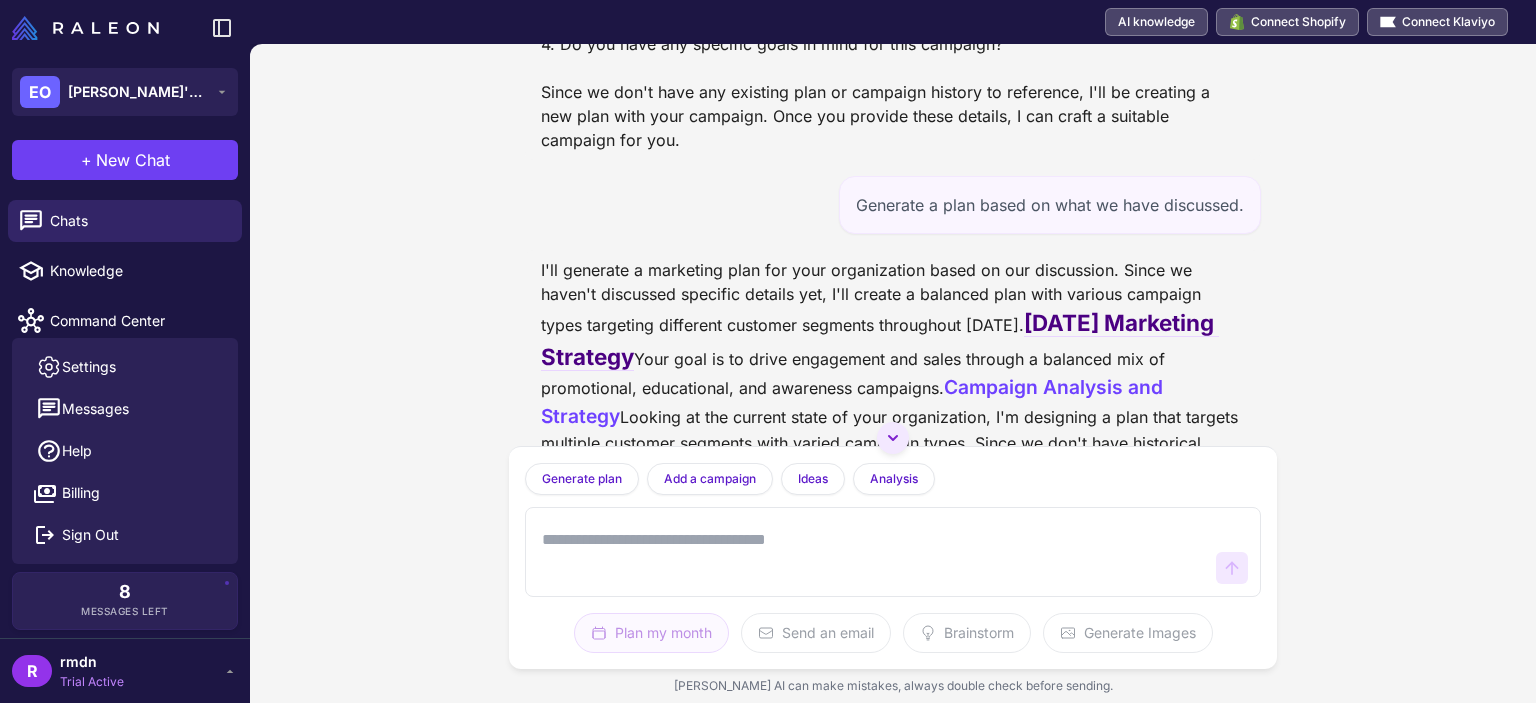 scroll, scrollTop: 0, scrollLeft: 0, axis: both 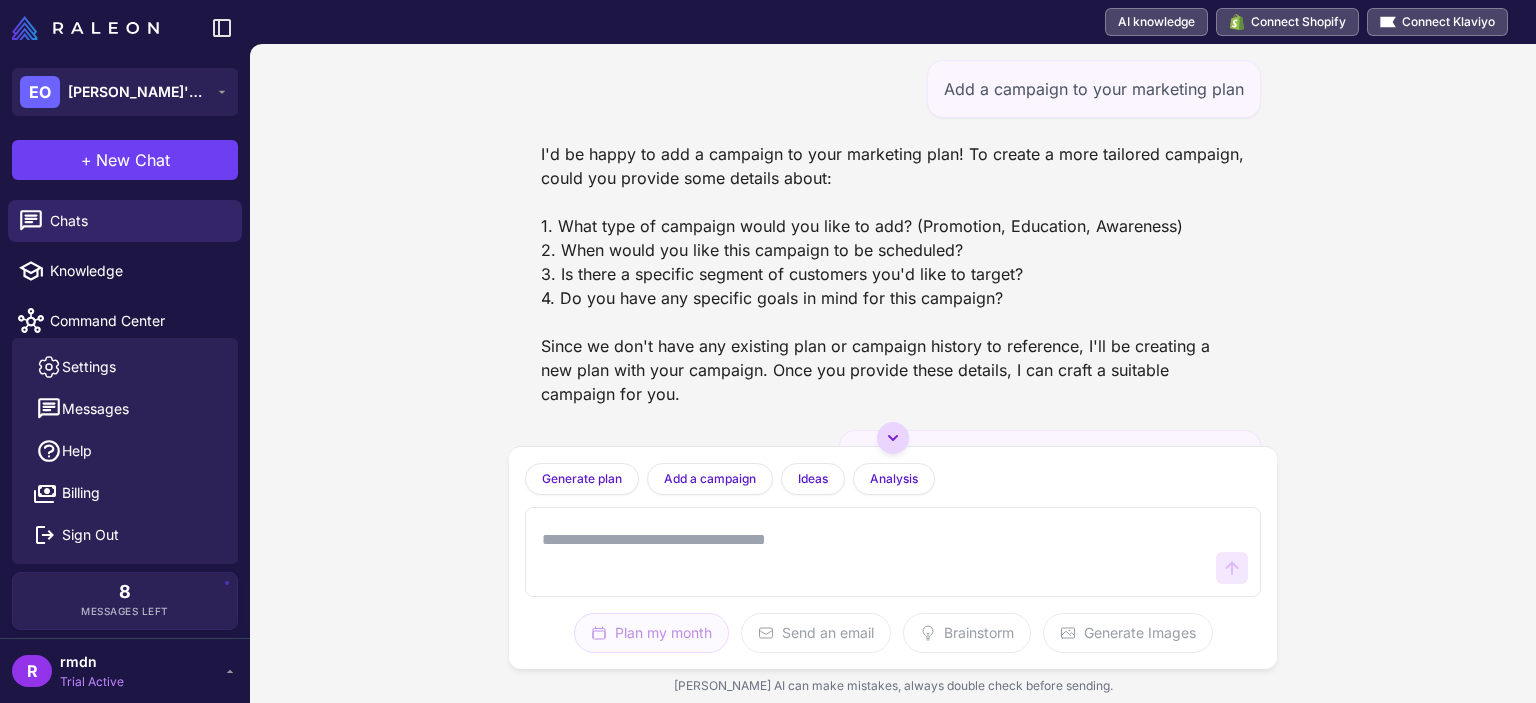 click 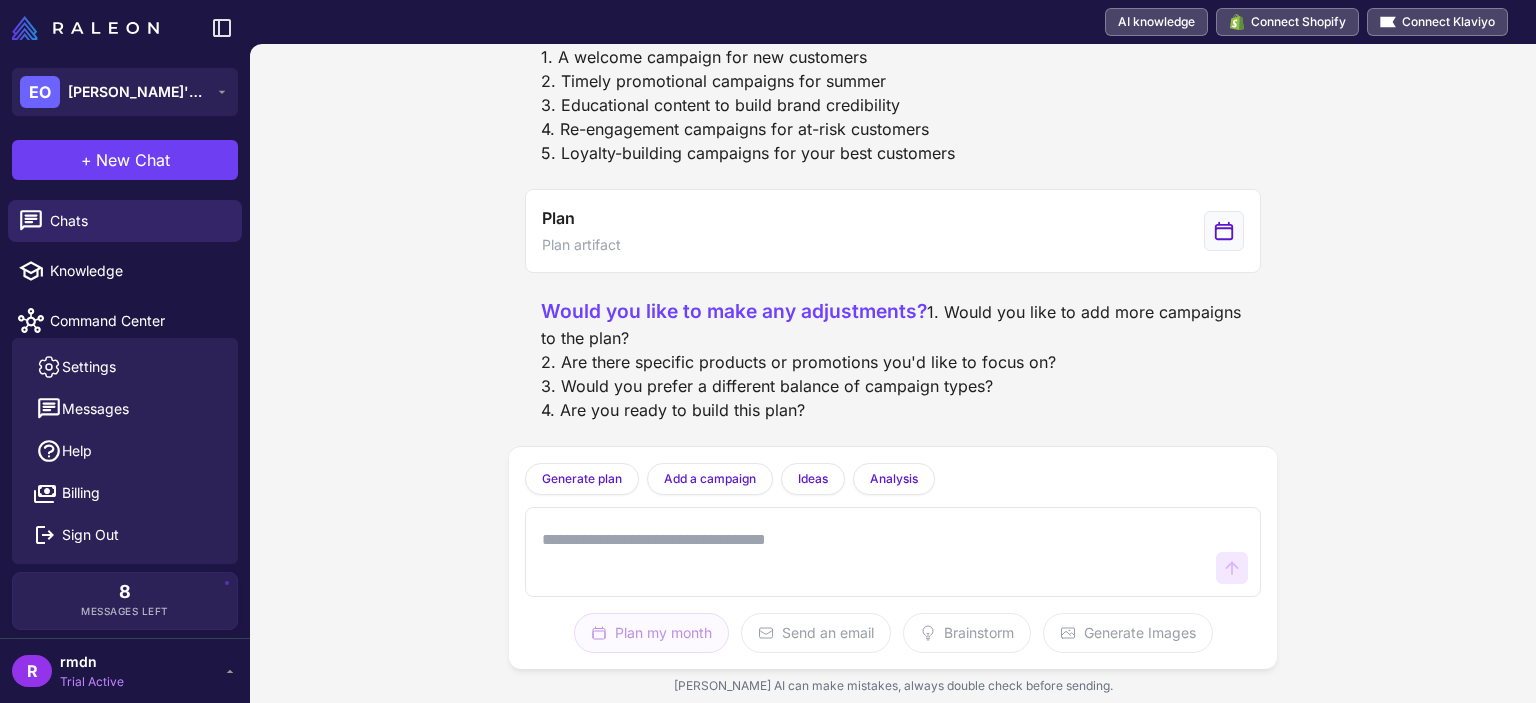 scroll, scrollTop: 910, scrollLeft: 0, axis: vertical 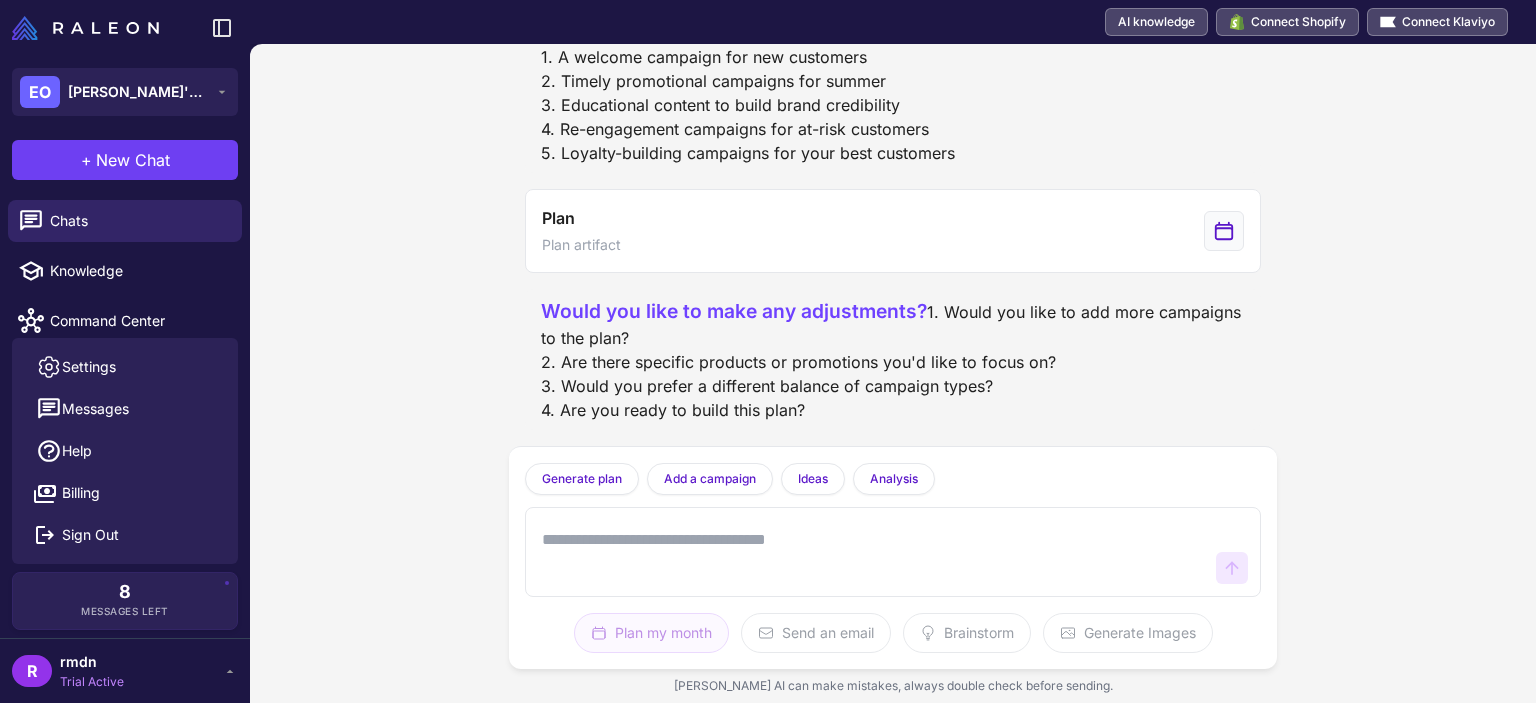 drag, startPoint x: 538, startPoint y: 286, endPoint x: 1045, endPoint y: 455, distance: 534.4249 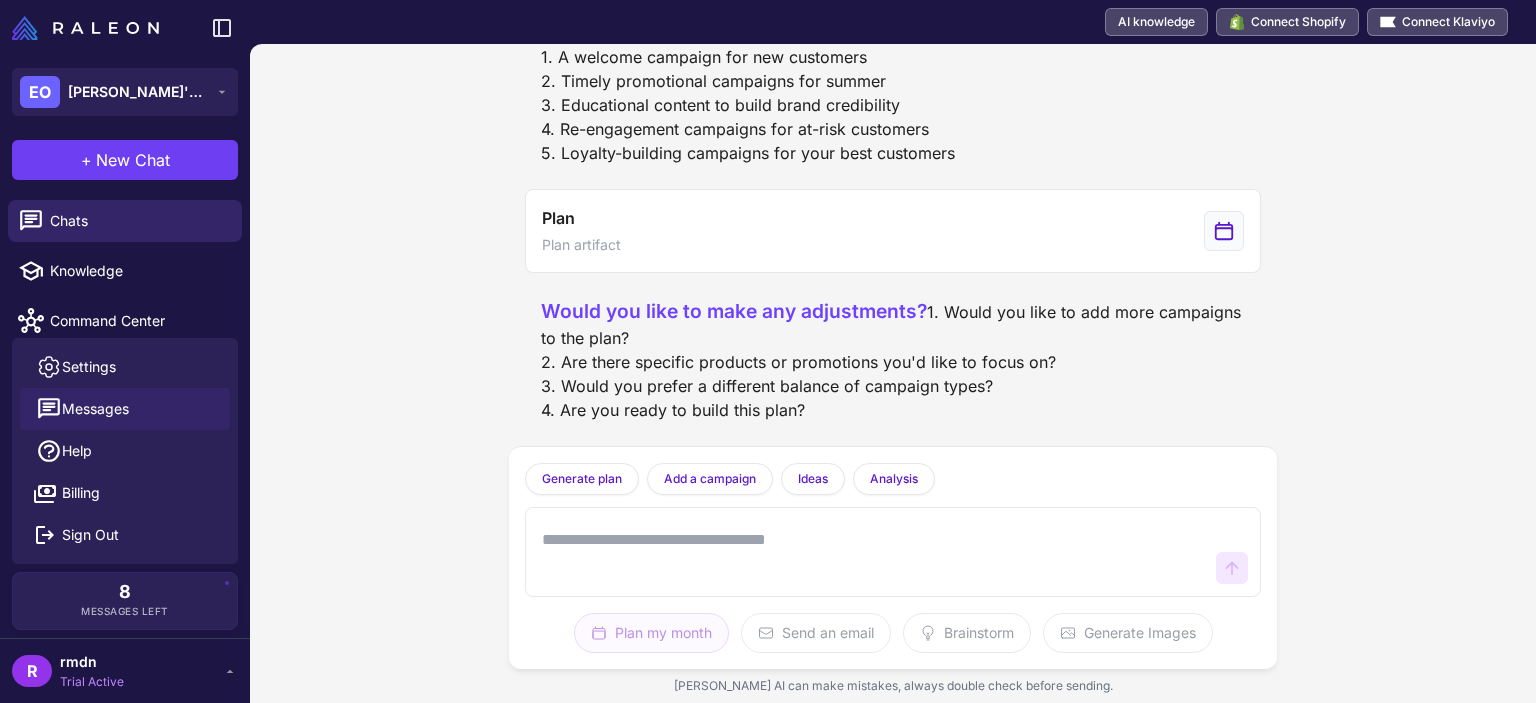 click on "Messages" 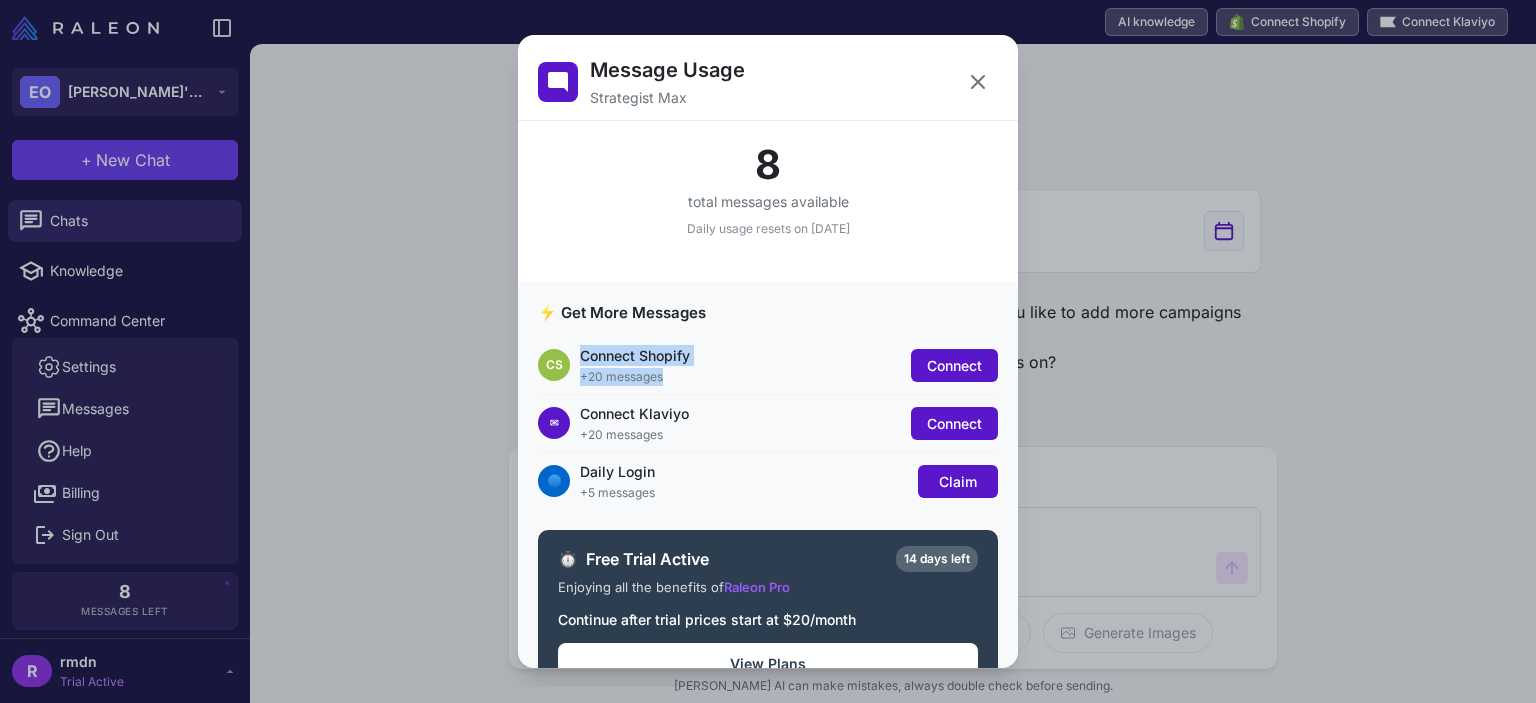 drag, startPoint x: 522, startPoint y: 474, endPoint x: 769, endPoint y: 386, distance: 262.20795 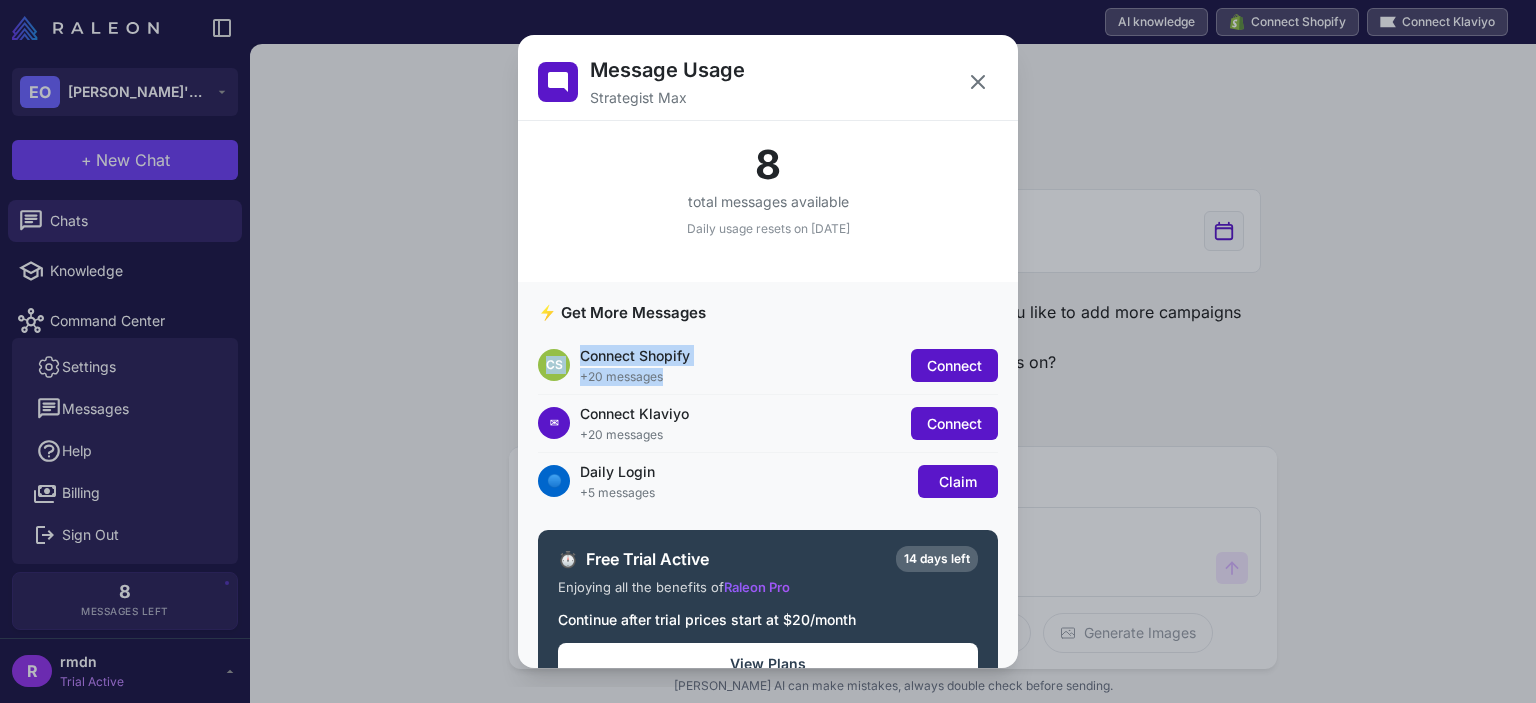 drag, startPoint x: 769, startPoint y: 386, endPoint x: 818, endPoint y: 314, distance: 87.0919 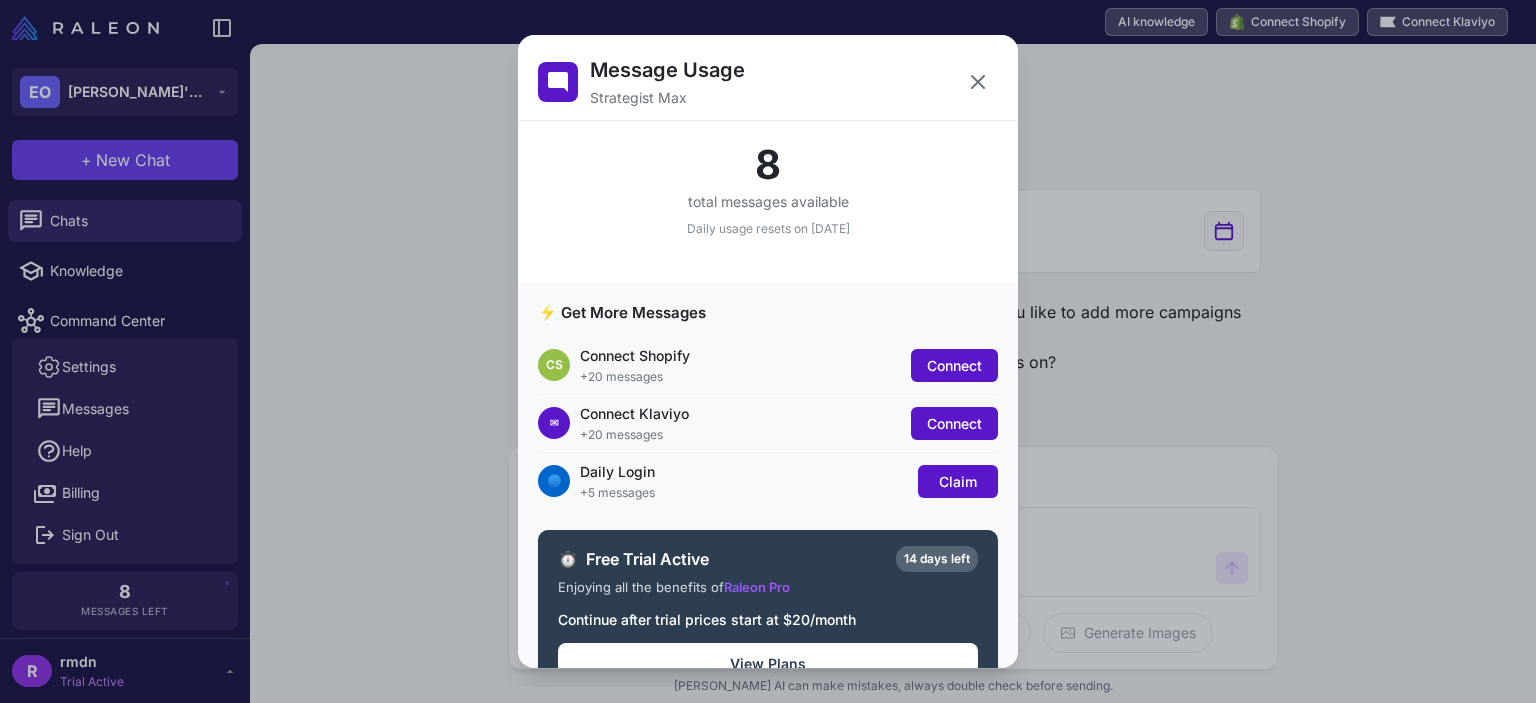 click on "⚡ Get More Messages" at bounding box center (768, 313) 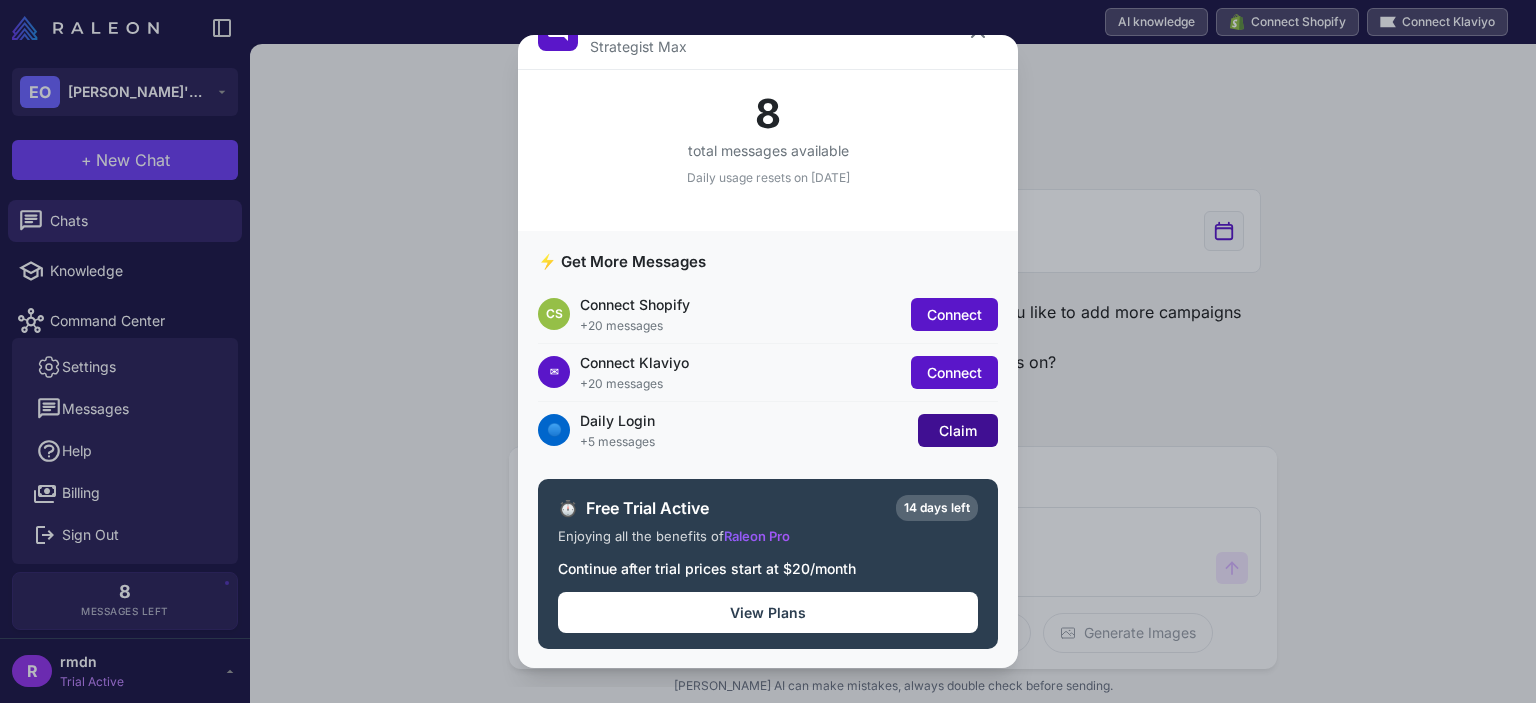 click on "Claim" at bounding box center [958, 430] 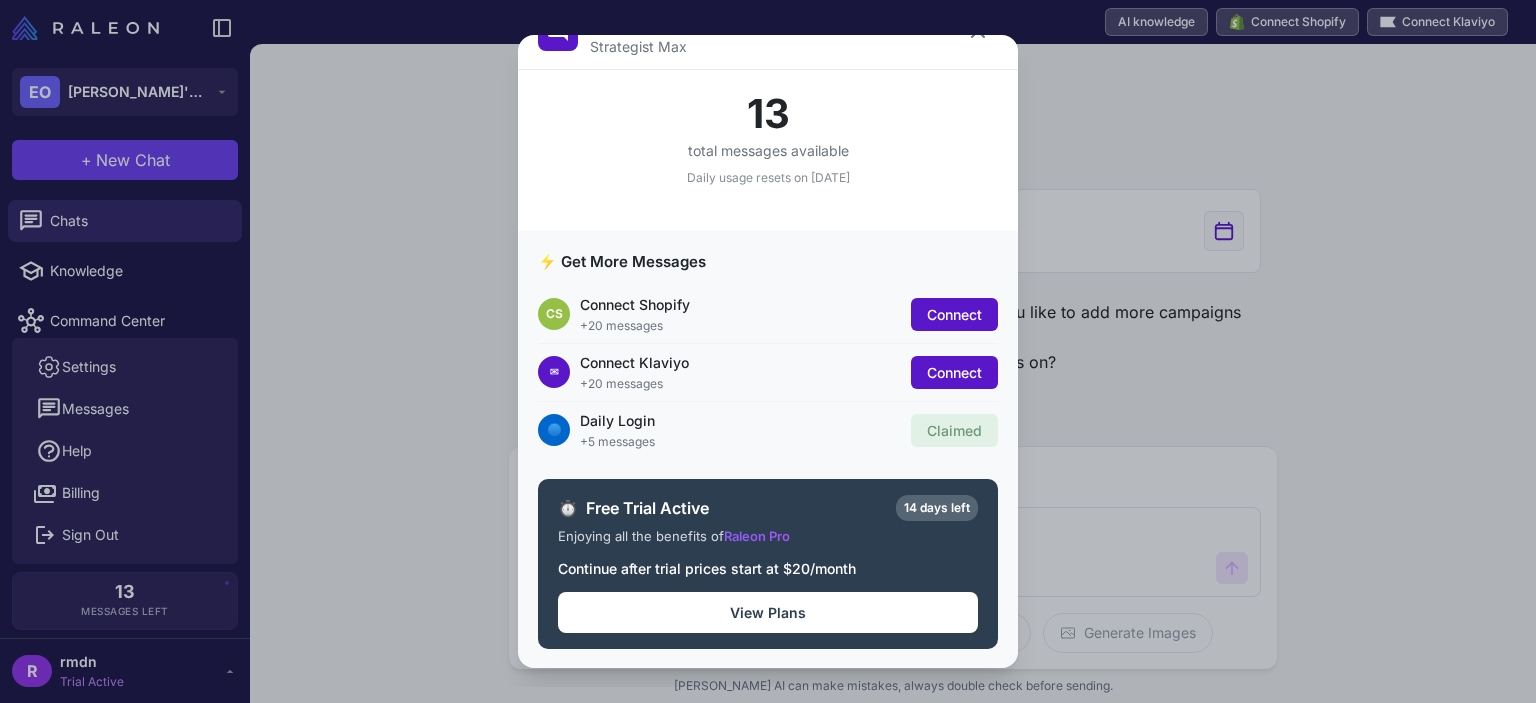scroll, scrollTop: 0, scrollLeft: 0, axis: both 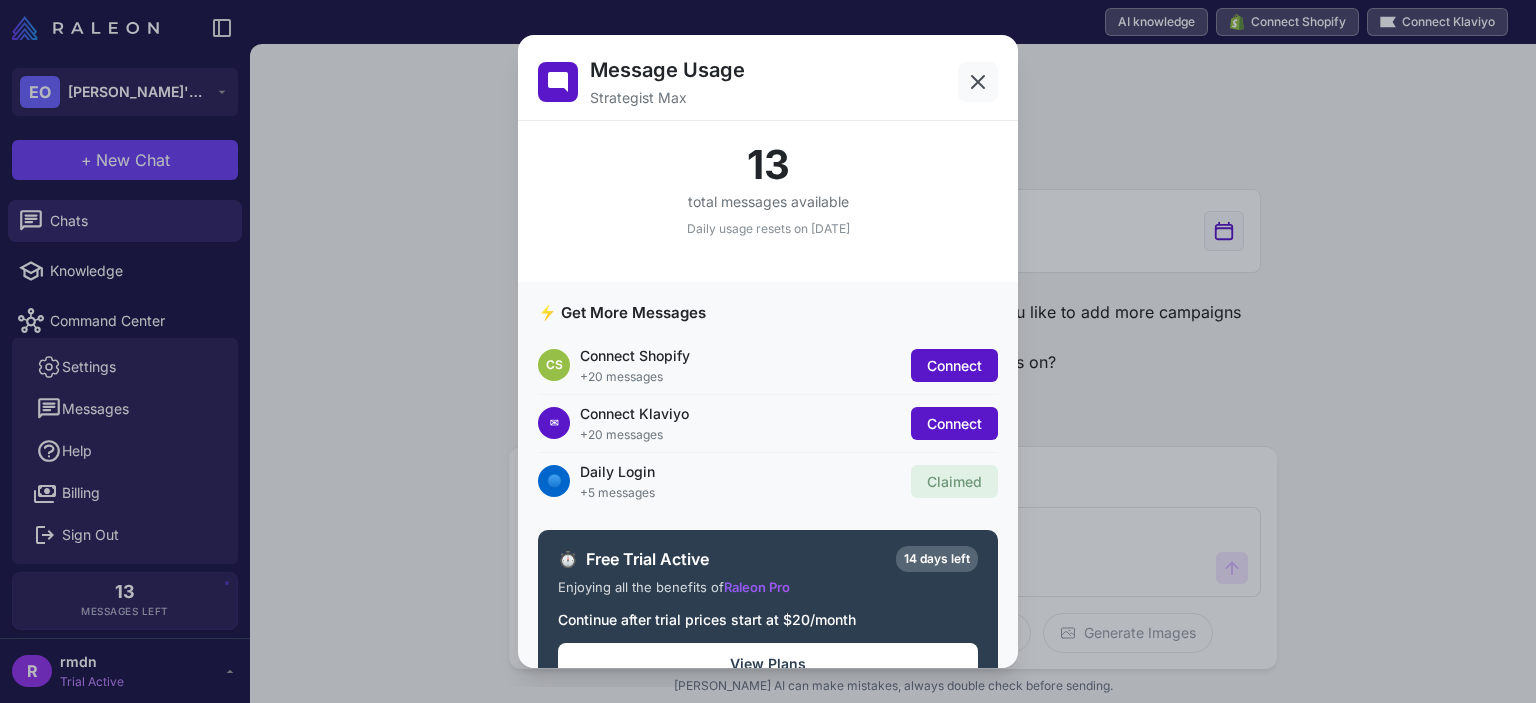 click 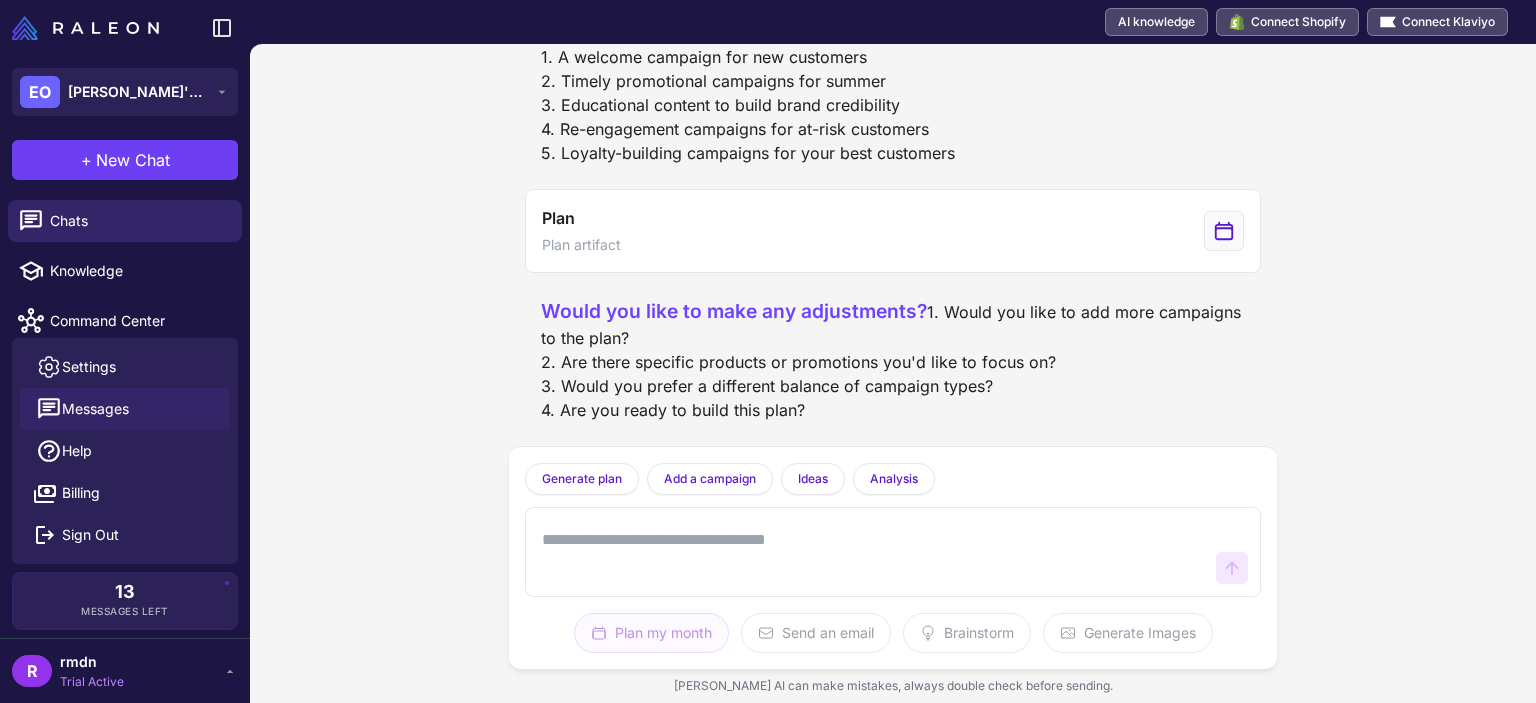 click 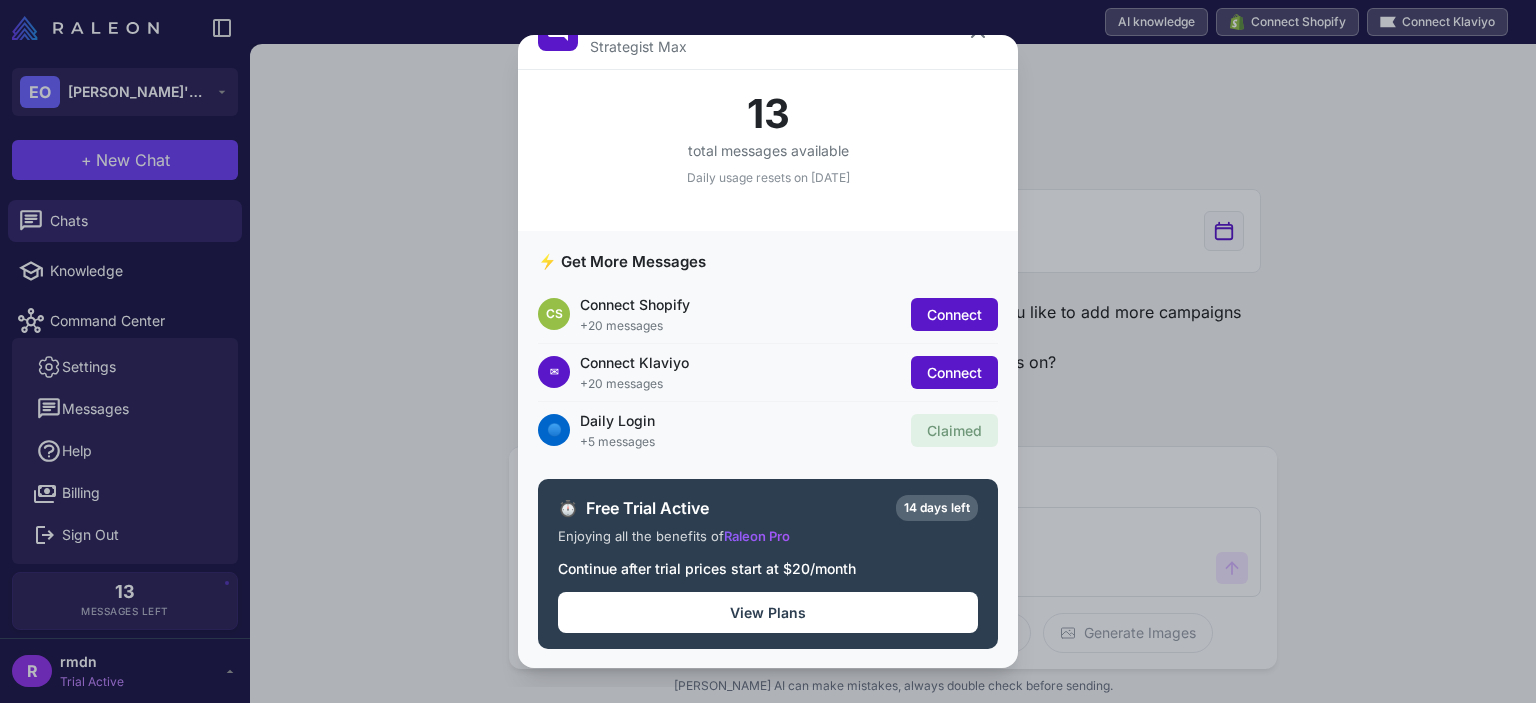 scroll, scrollTop: 0, scrollLeft: 0, axis: both 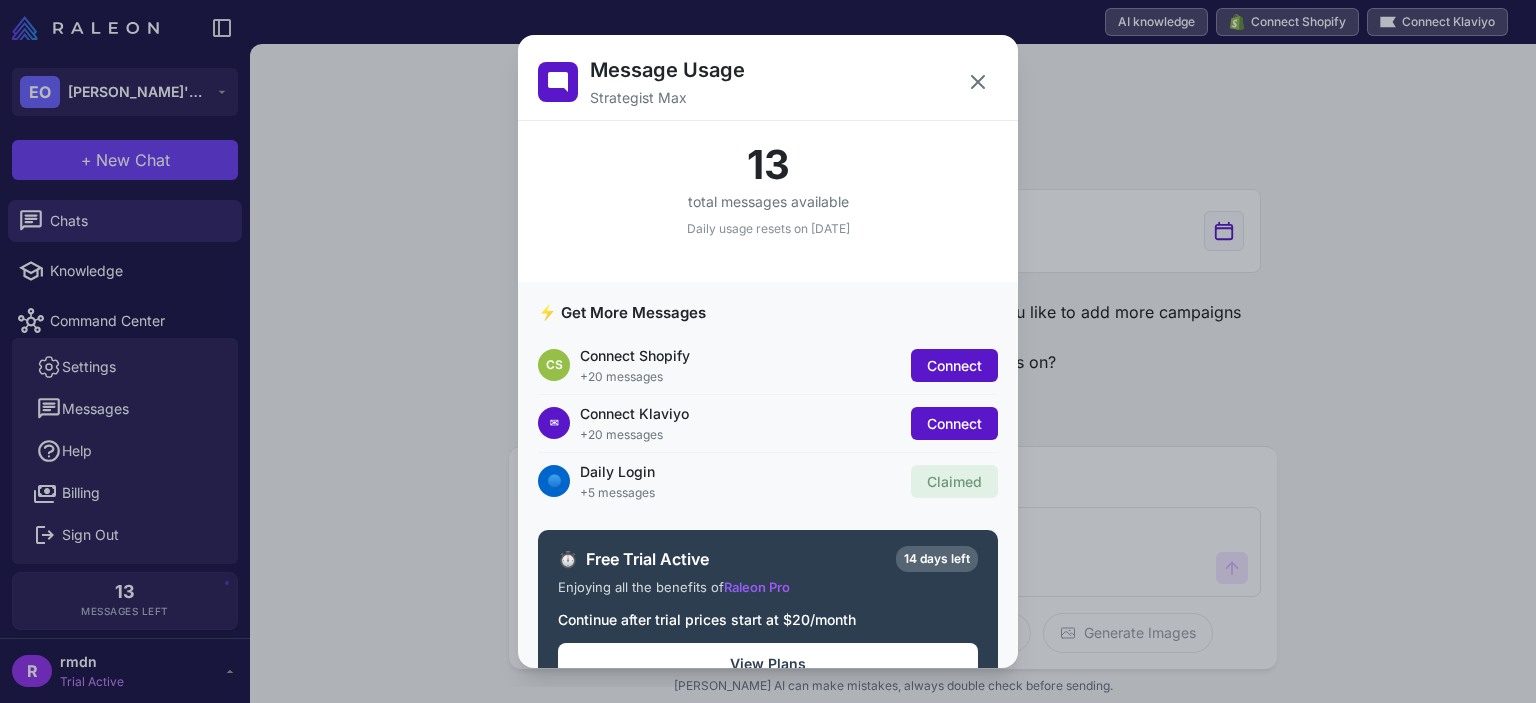 click on "Message Usage Strategist Max 13 total messages available Daily usage resets on [DATE] ⚡ Get More Messages CS Connect Shopify +20 messages Connect ✉ Connect Klaviyo +20 messages Connect 🔵 Daily Login +5 messages Claimed ⏱️ Free Trial Active 14 days left Enjoying all the benefits of  Raleon Pro Continue after trial prices start at $20/month View Plans" 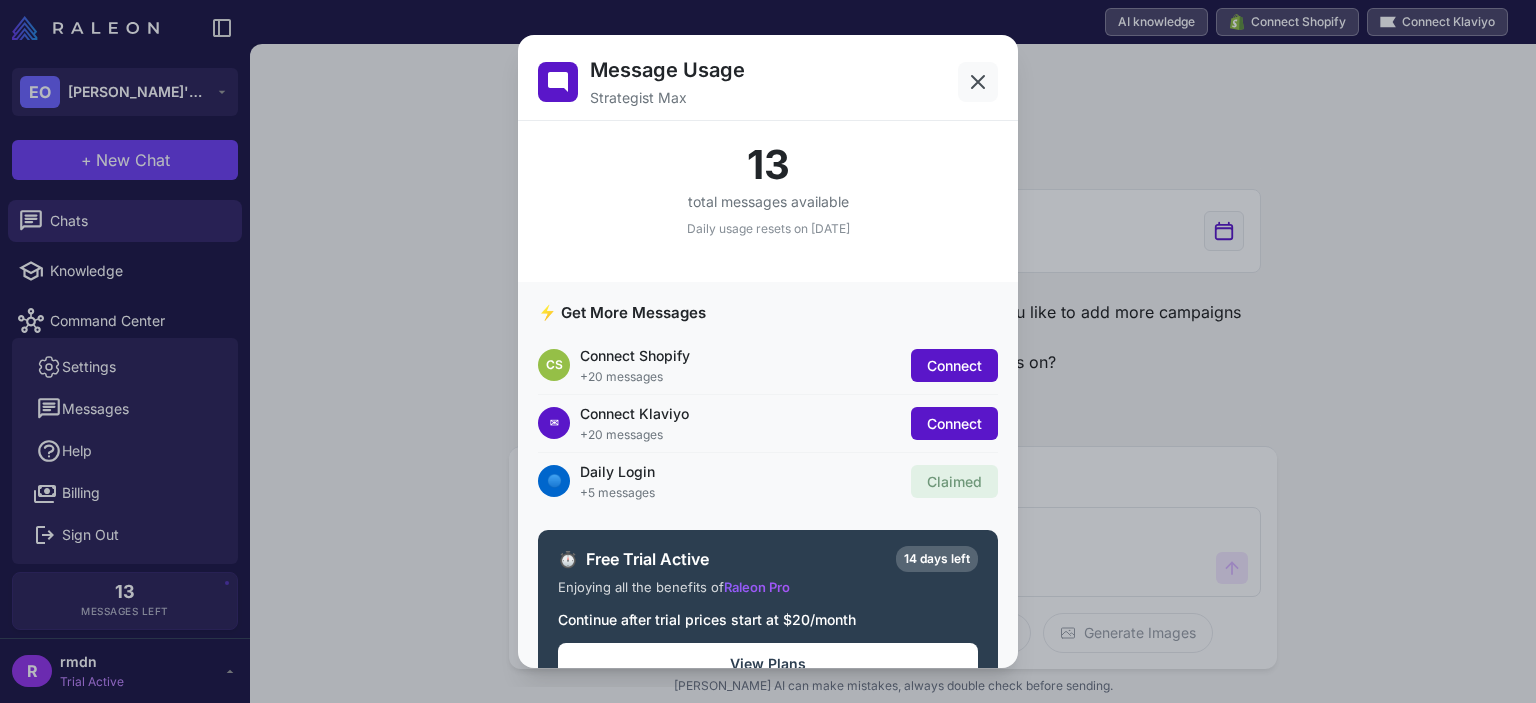 click 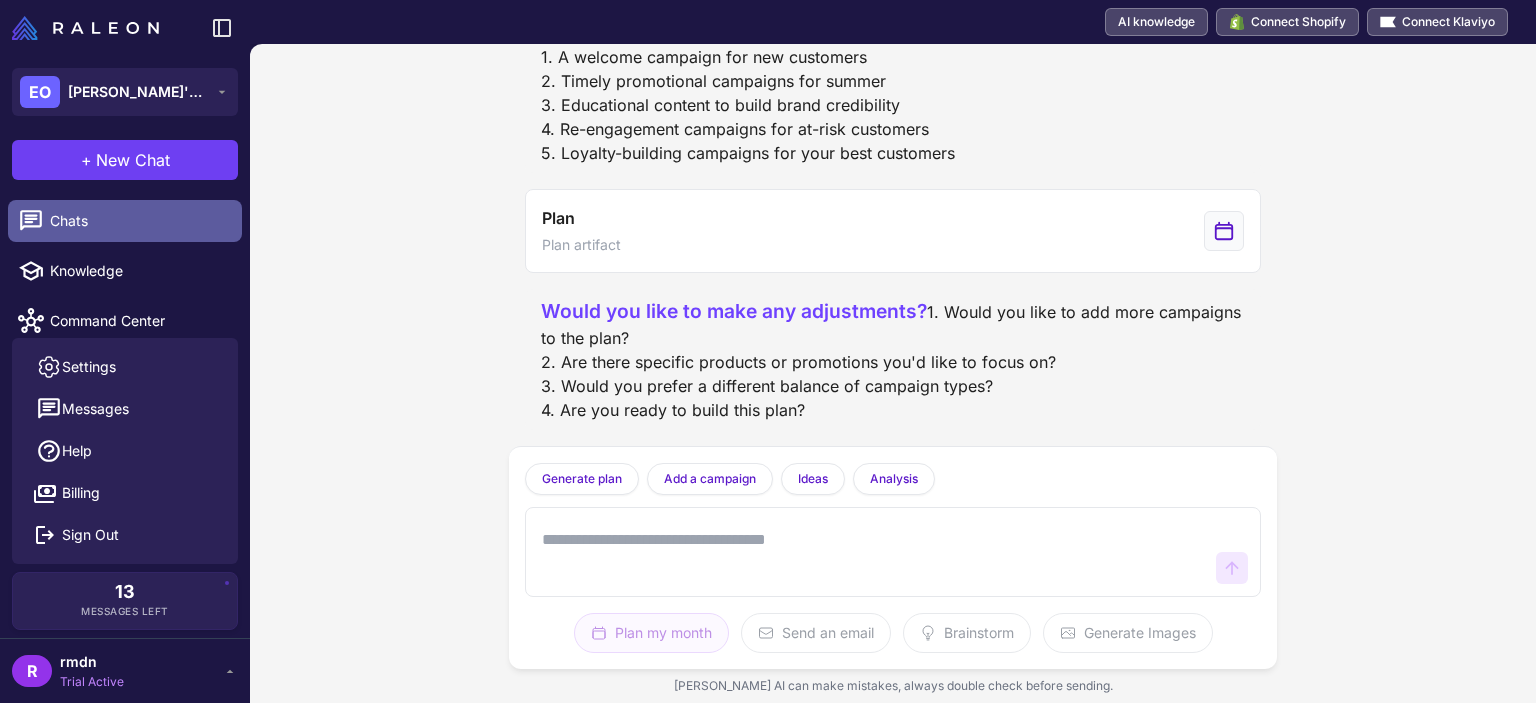 click on "Chats" at bounding box center [138, 221] 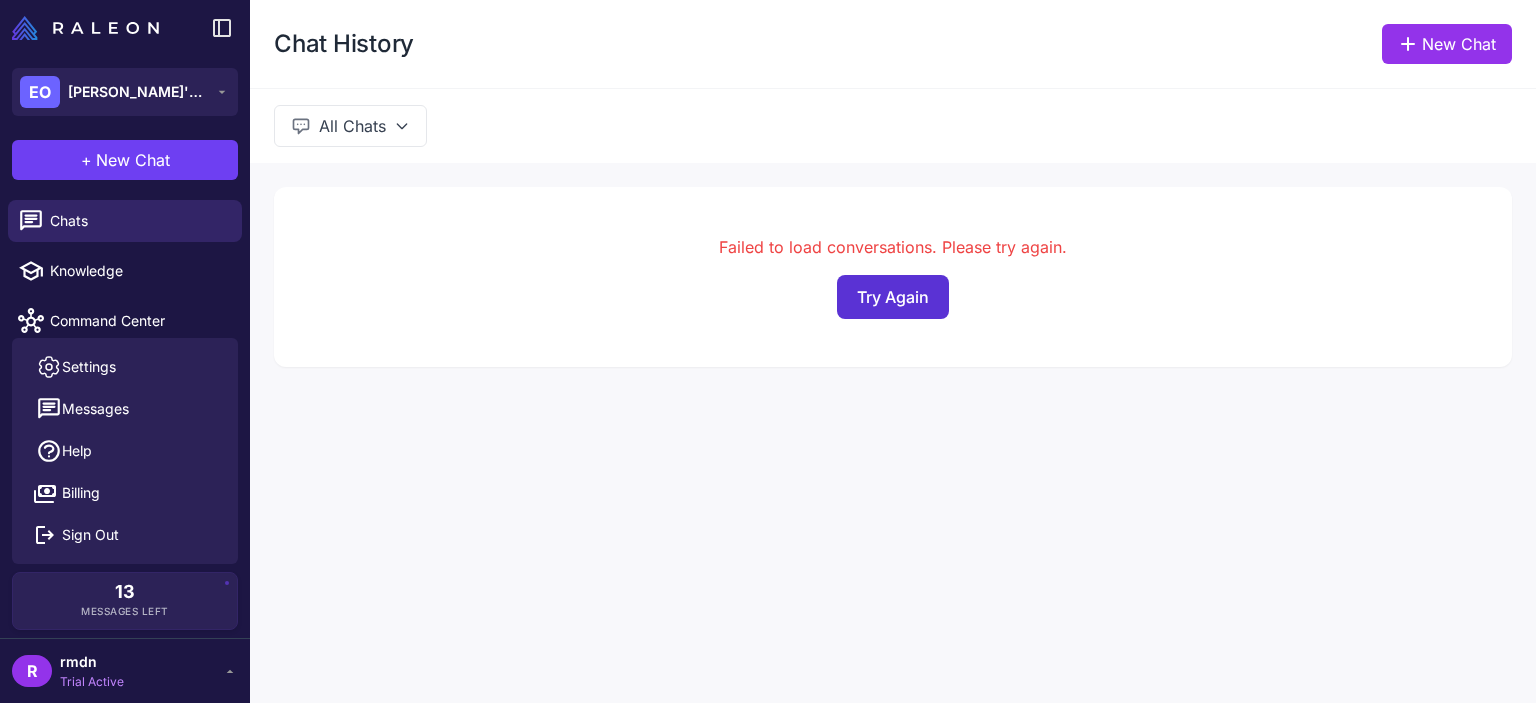 click on "Try Again" at bounding box center [893, 297] 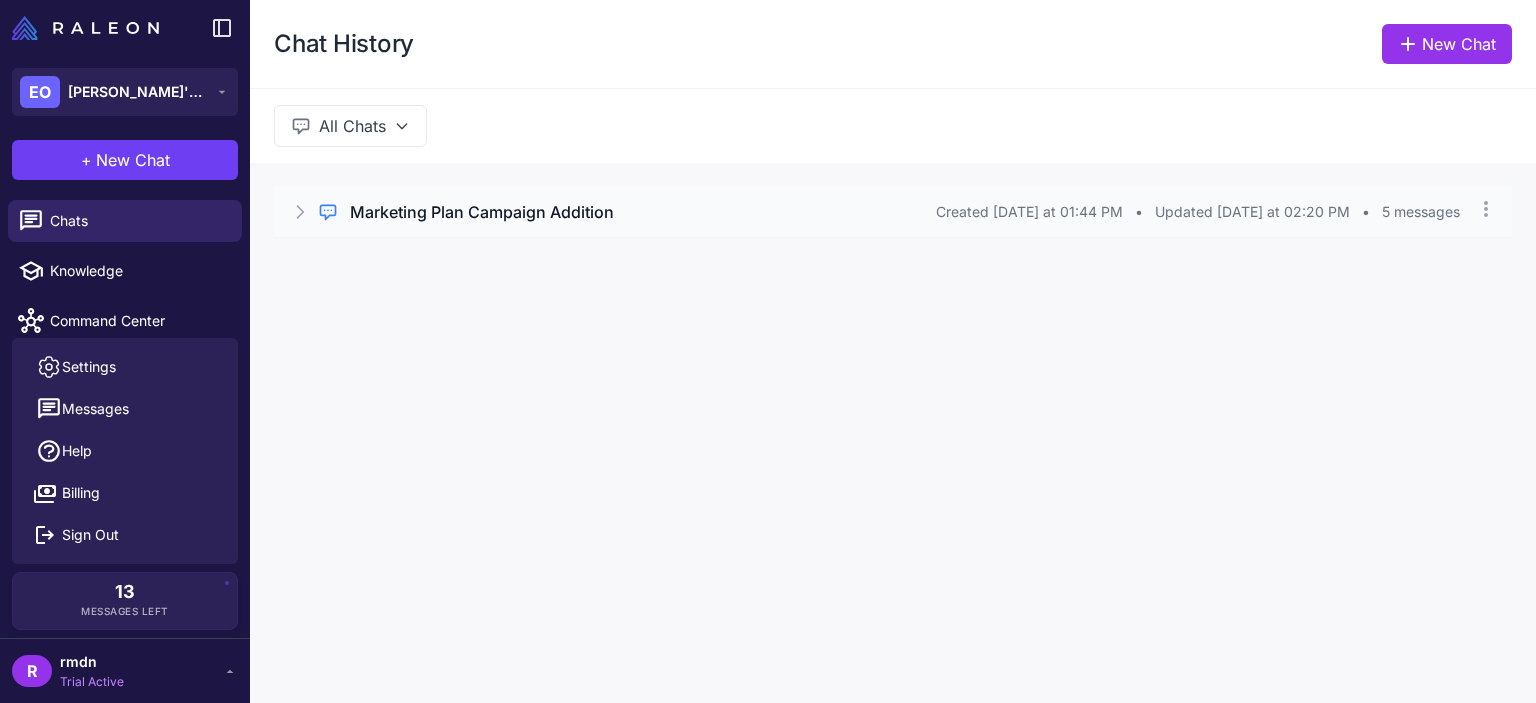 click on "Marketing Plan Campaign Addition" at bounding box center (643, 212) 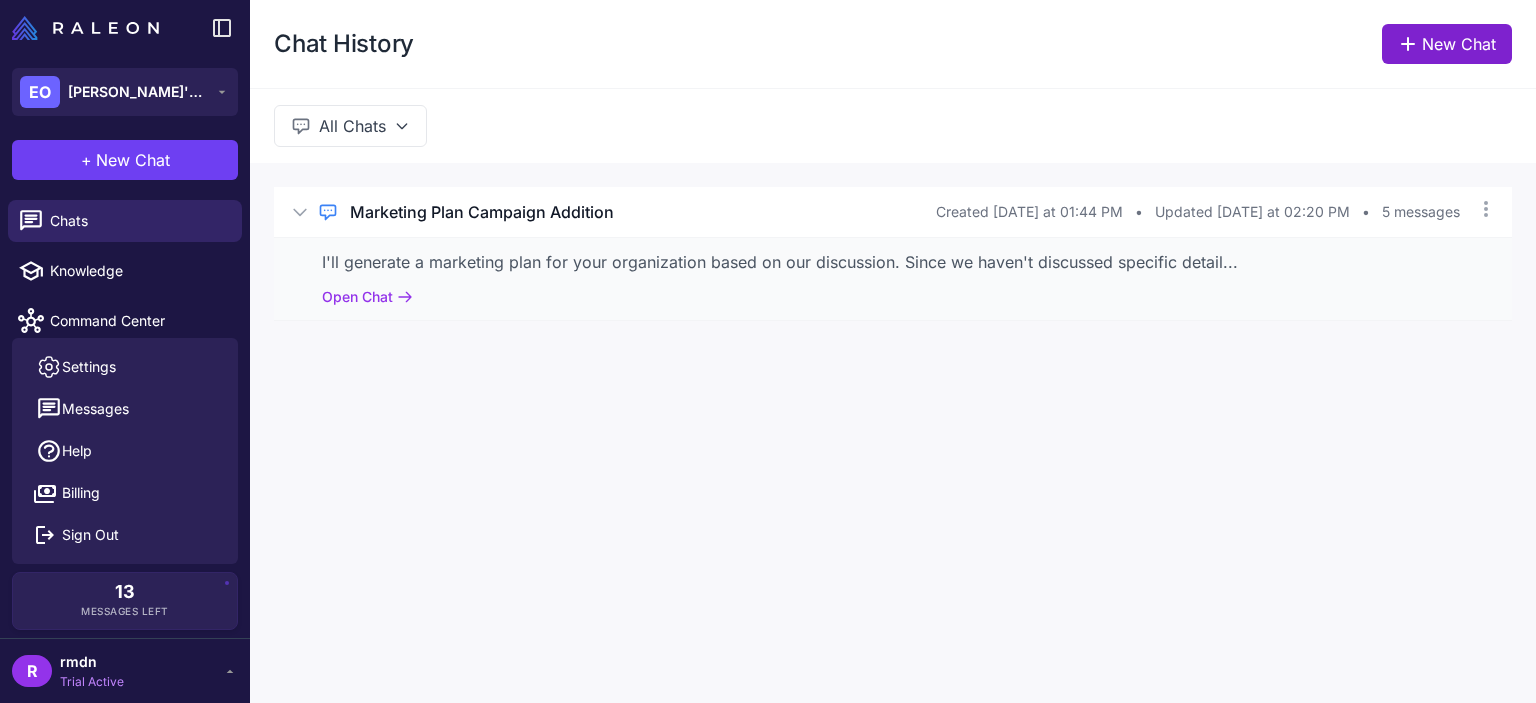 click on "New Chat" at bounding box center (1447, 44) 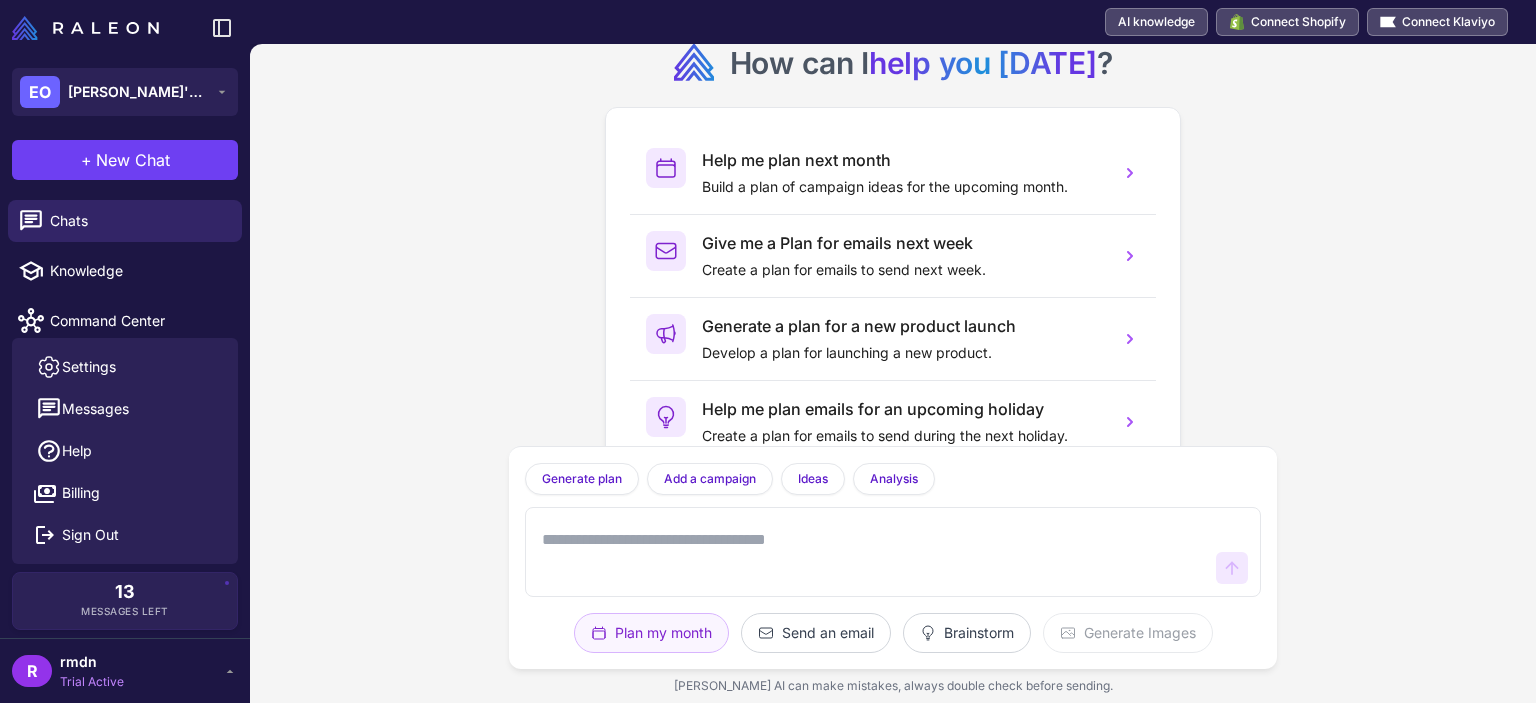 click at bounding box center (873, 552) 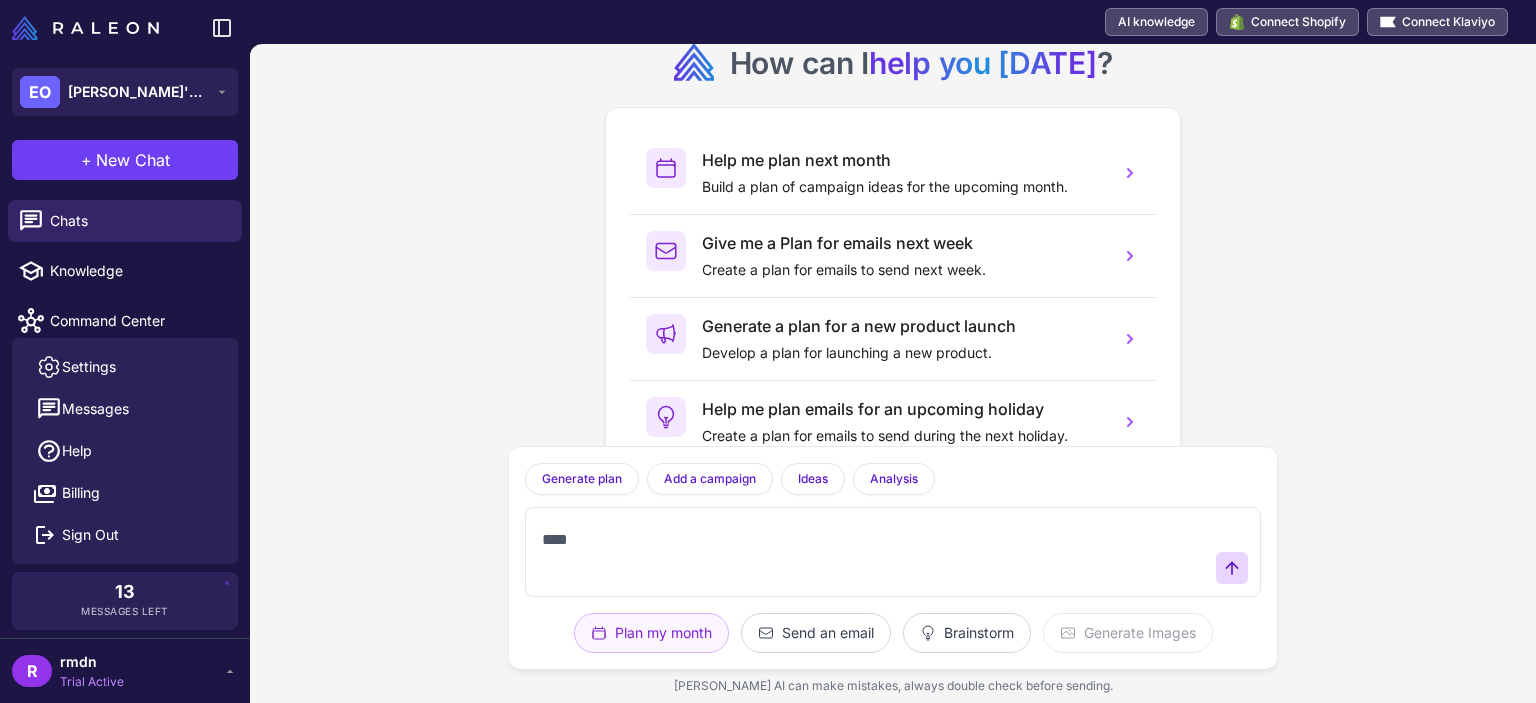 type on "****" 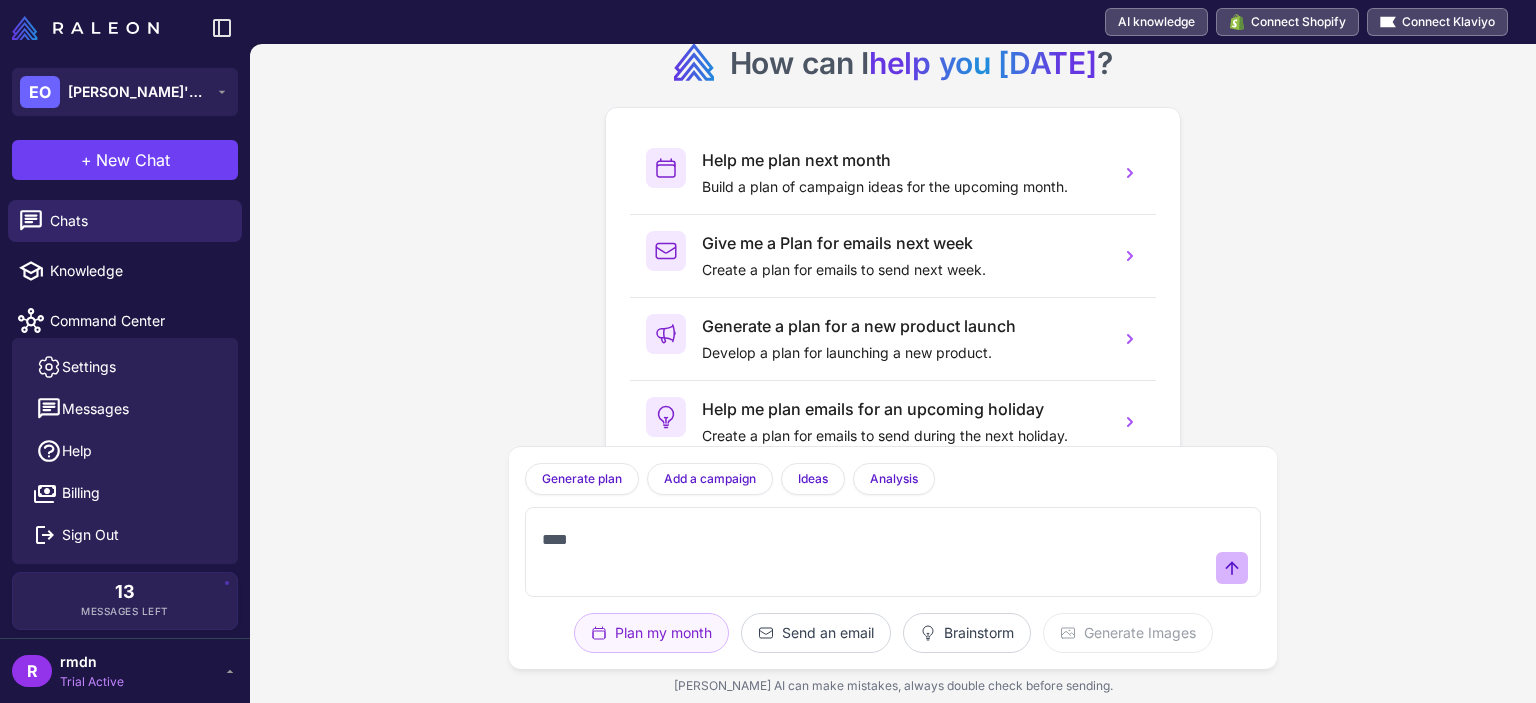 click at bounding box center (1232, 568) 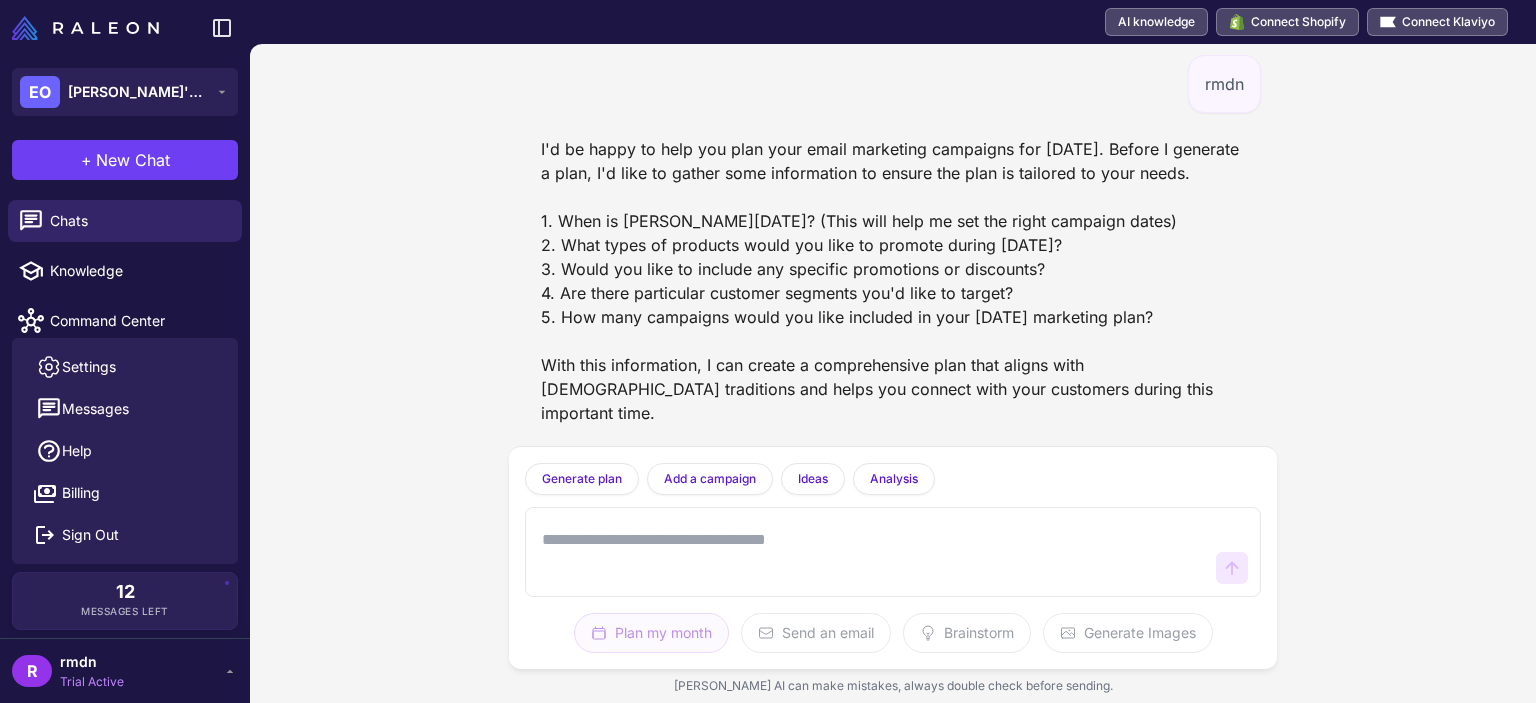 scroll, scrollTop: 6, scrollLeft: 0, axis: vertical 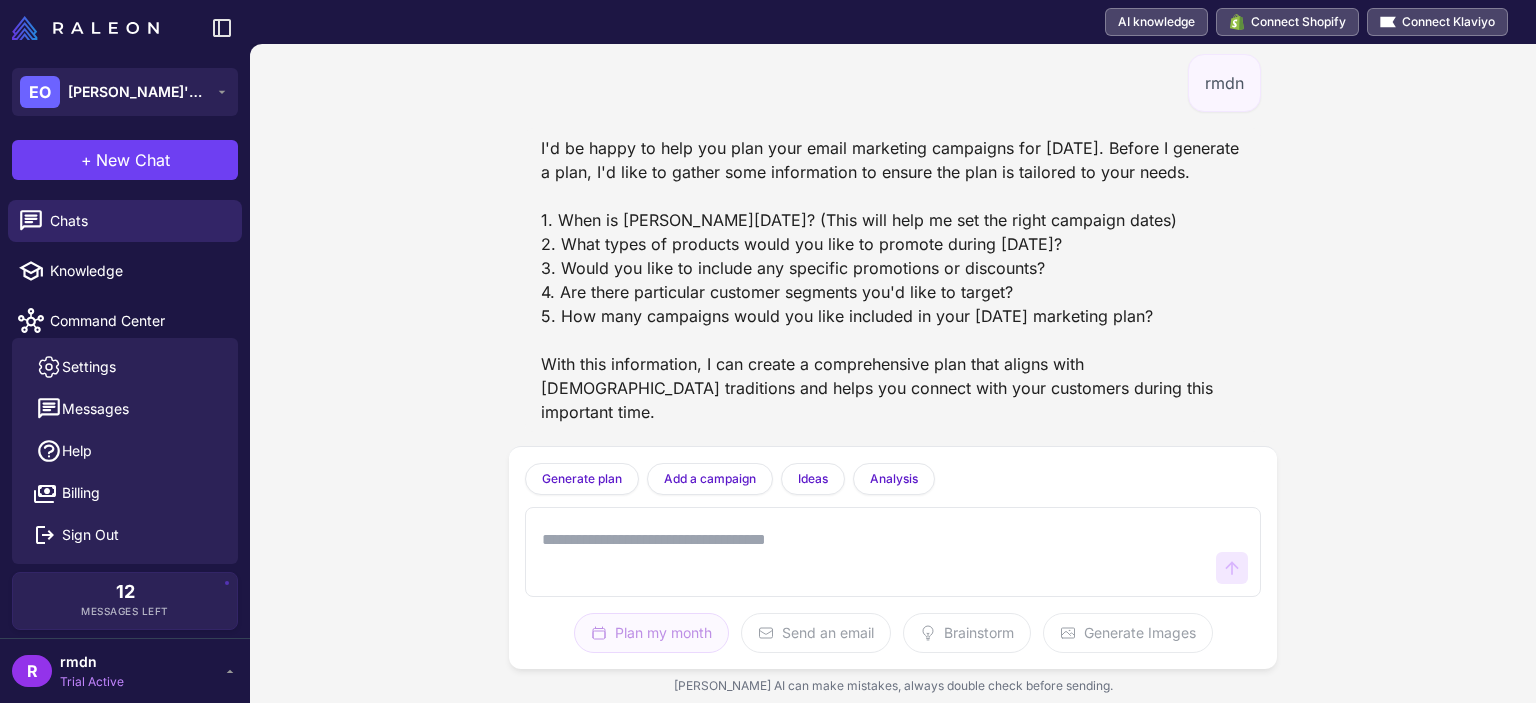 click on "Generate plan Generate a plan based on what we have discussed. Add a campaign Add a campaign to your marketing plan Ideas Give me 5 campaign ideas using your analysis Analysis What type of campaigns work best for my store?  Plan my month  Send an email  Brainstorm  Generate Images" at bounding box center (893, 557) 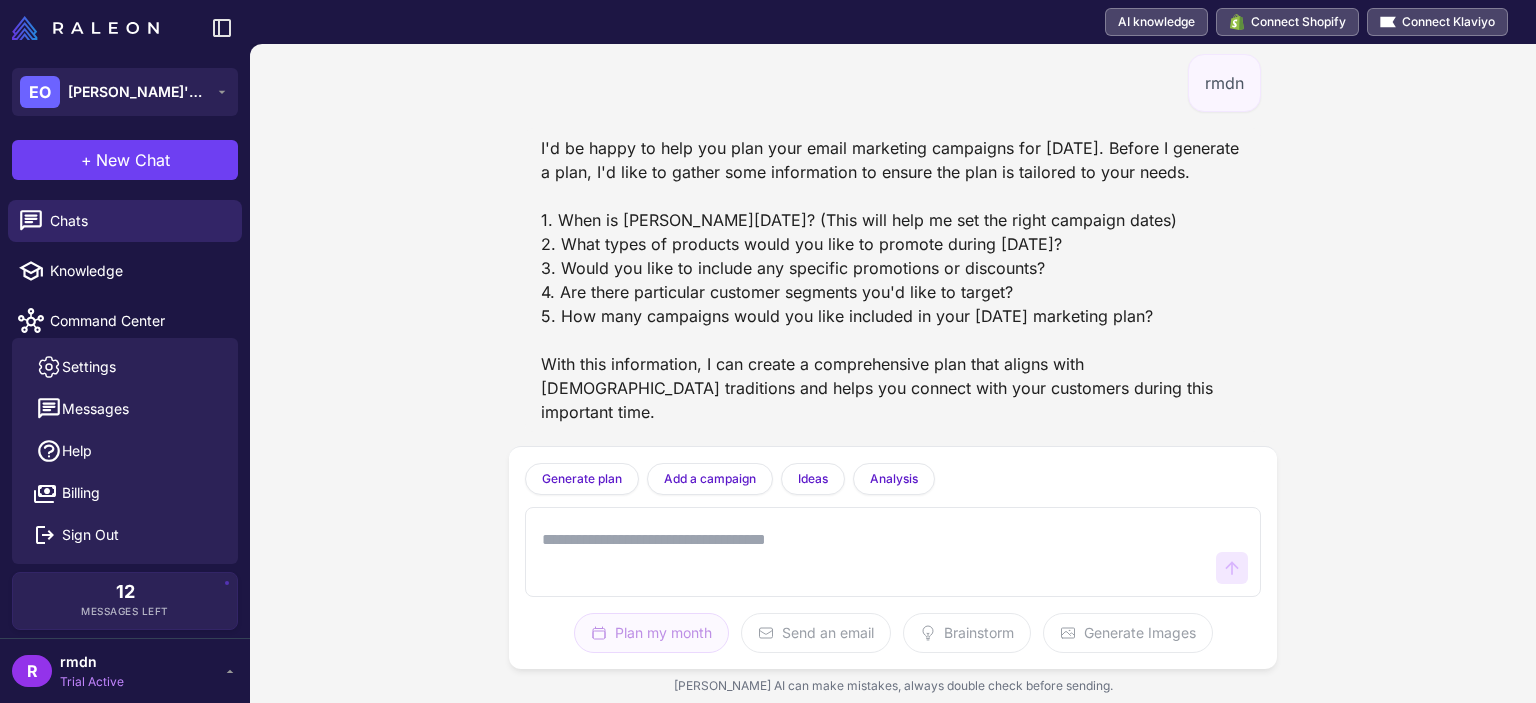 click at bounding box center [873, 552] 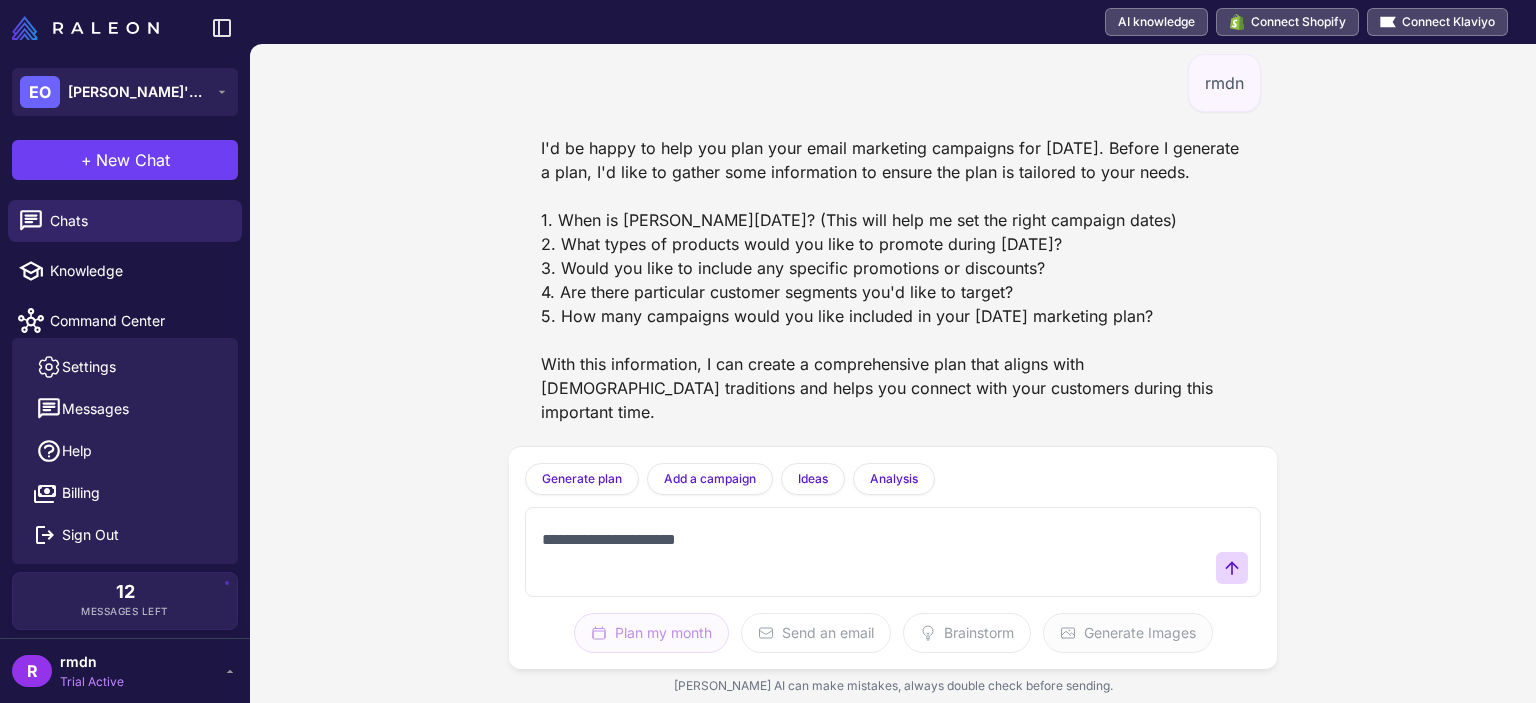 type on "**********" 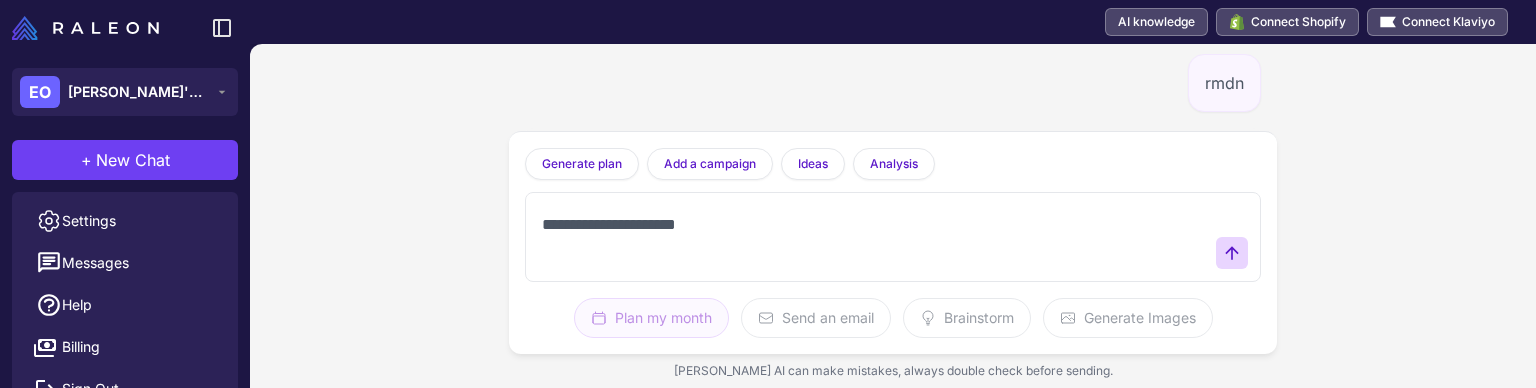 click on "**********" at bounding box center (893, 216) 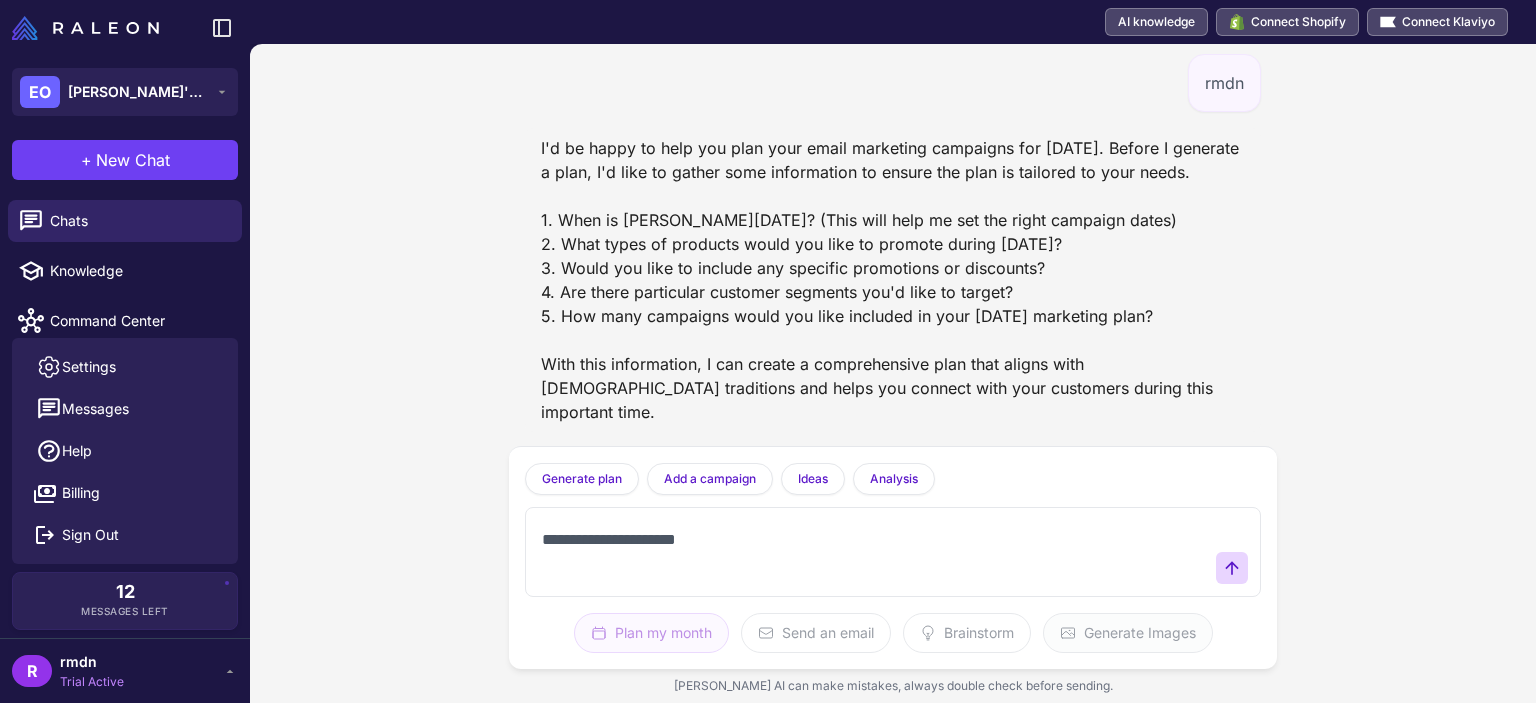 click on "Generate Images" 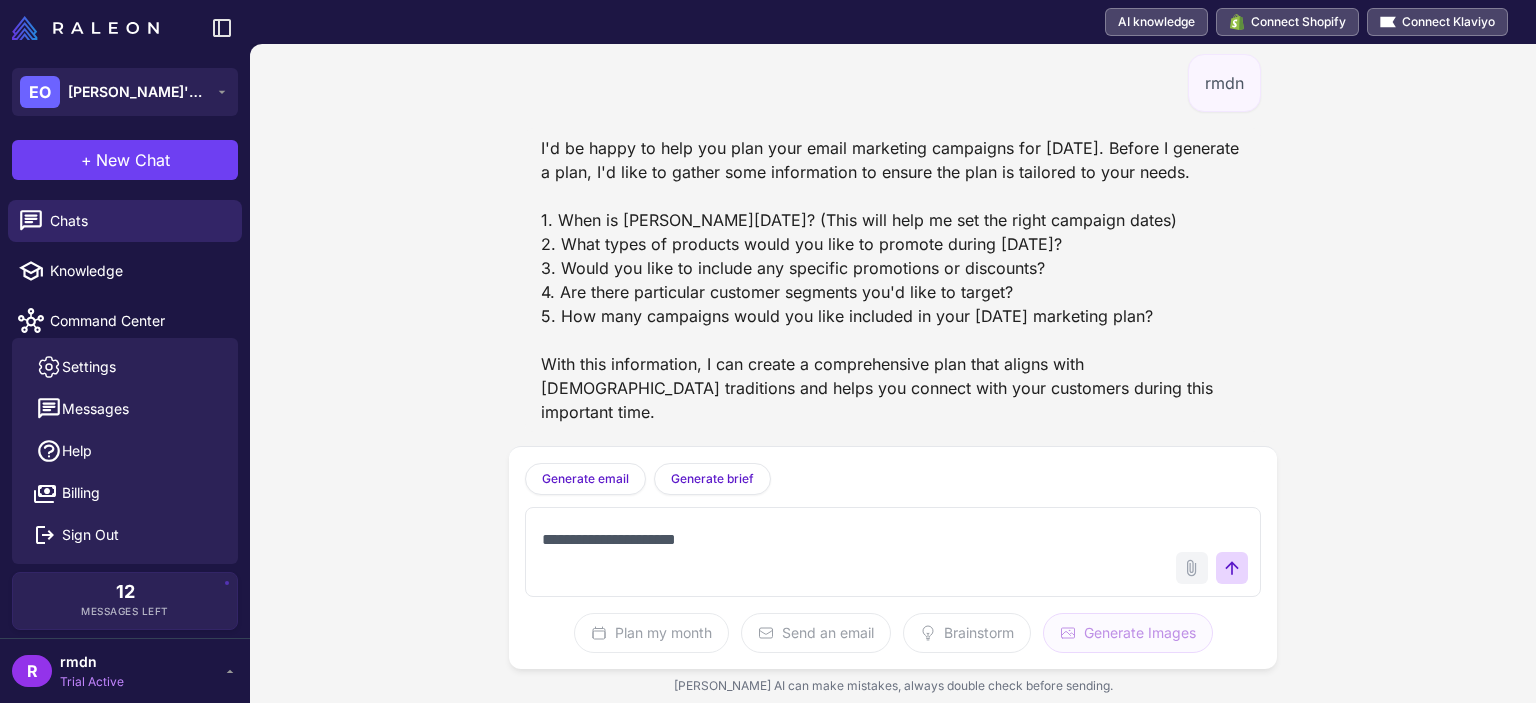 click on "Generate Images" 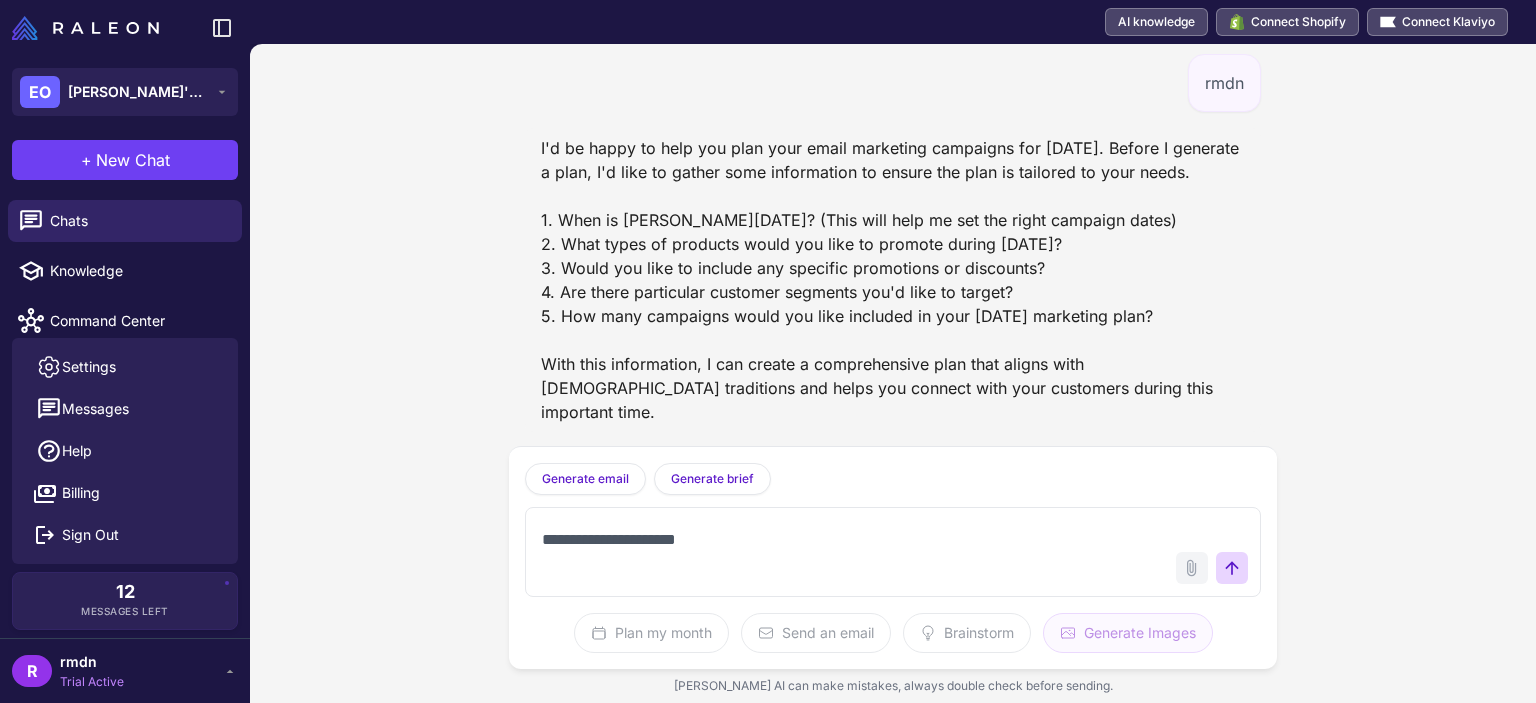 click on "**********" at bounding box center [893, 373] 